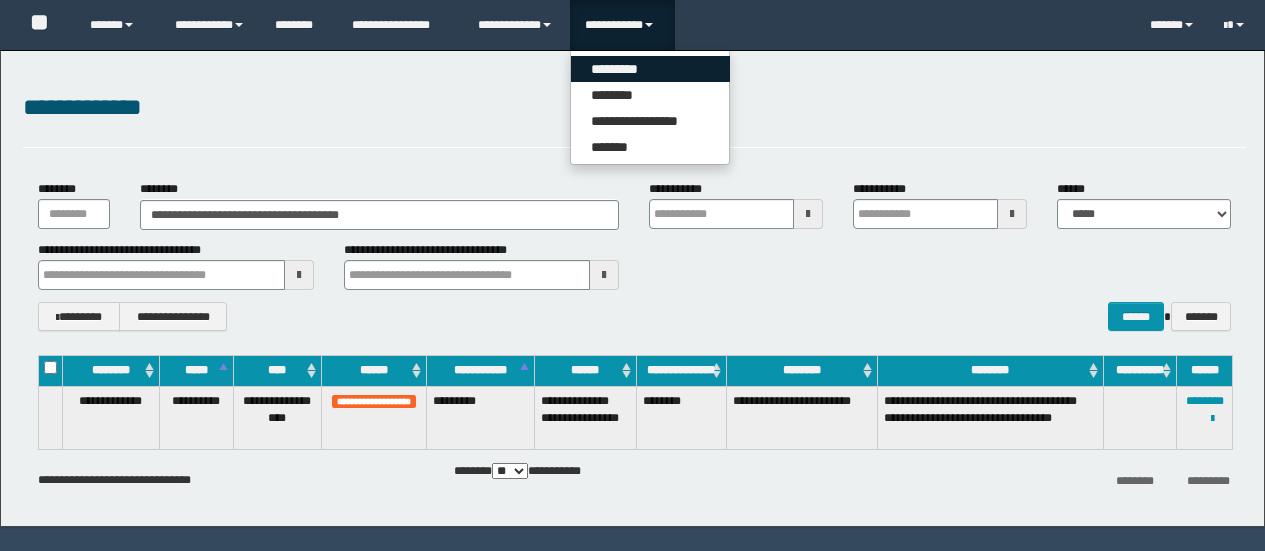 scroll, scrollTop: 0, scrollLeft: 0, axis: both 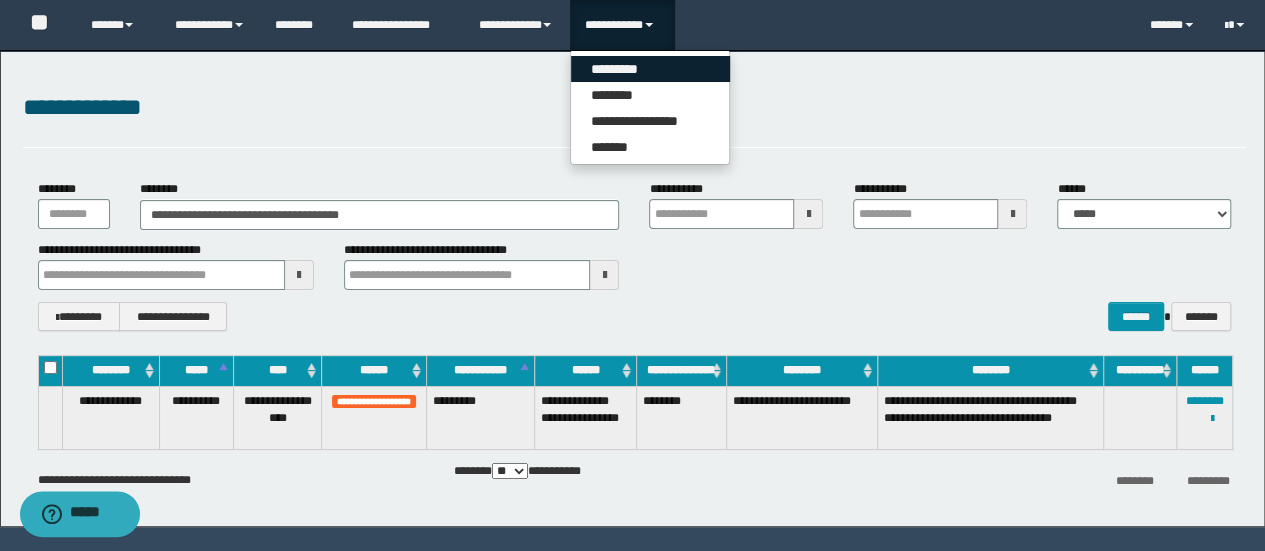 click on "*********" at bounding box center (650, 69) 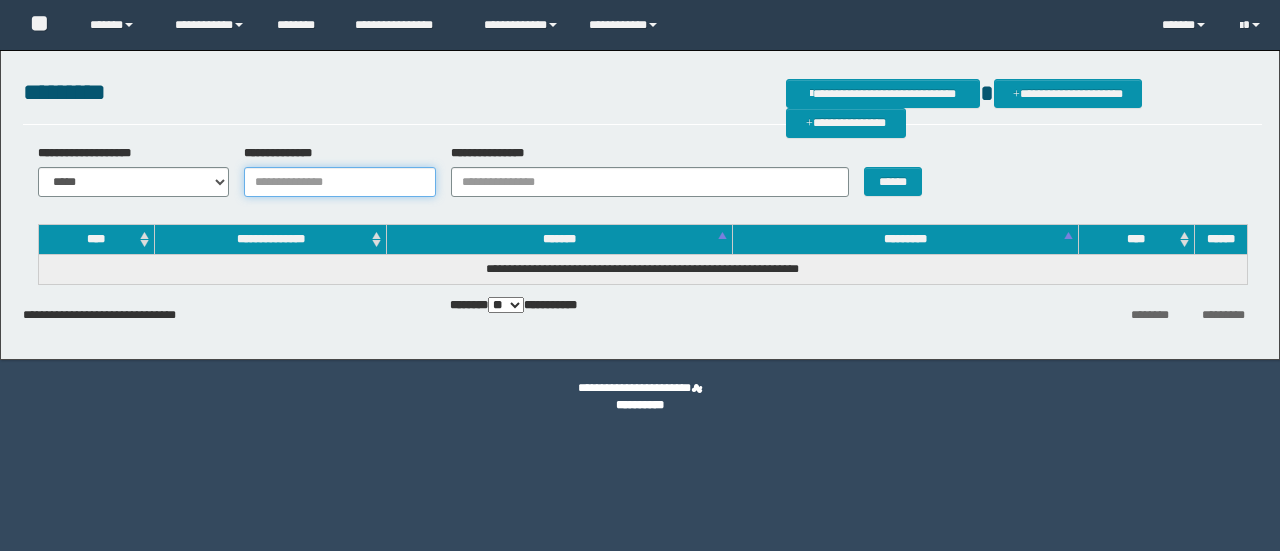 scroll, scrollTop: 0, scrollLeft: 0, axis: both 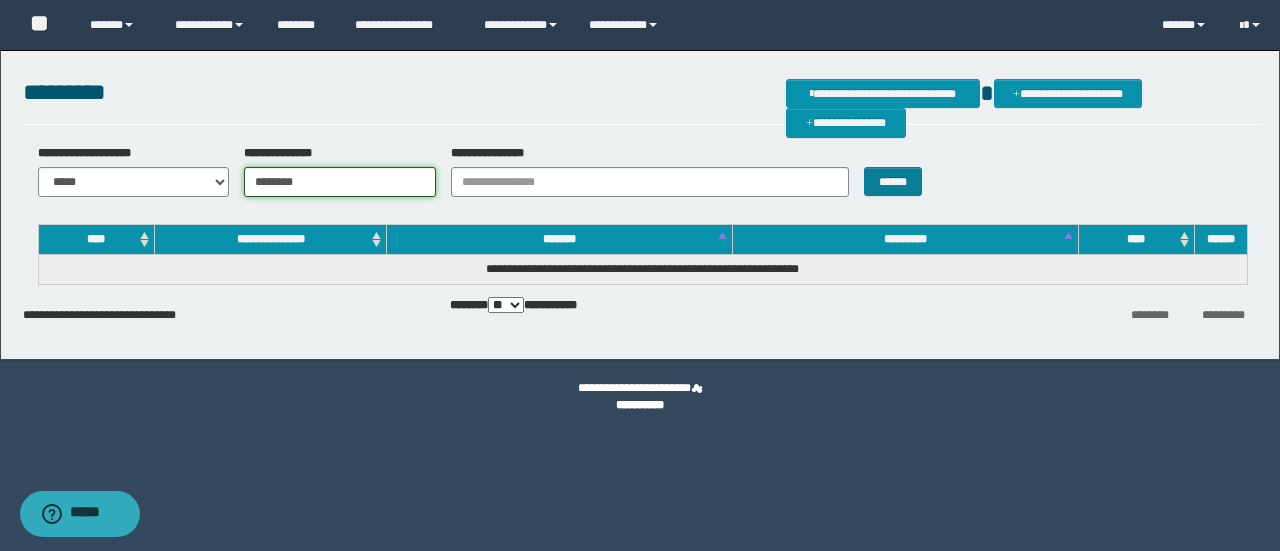 type on "********" 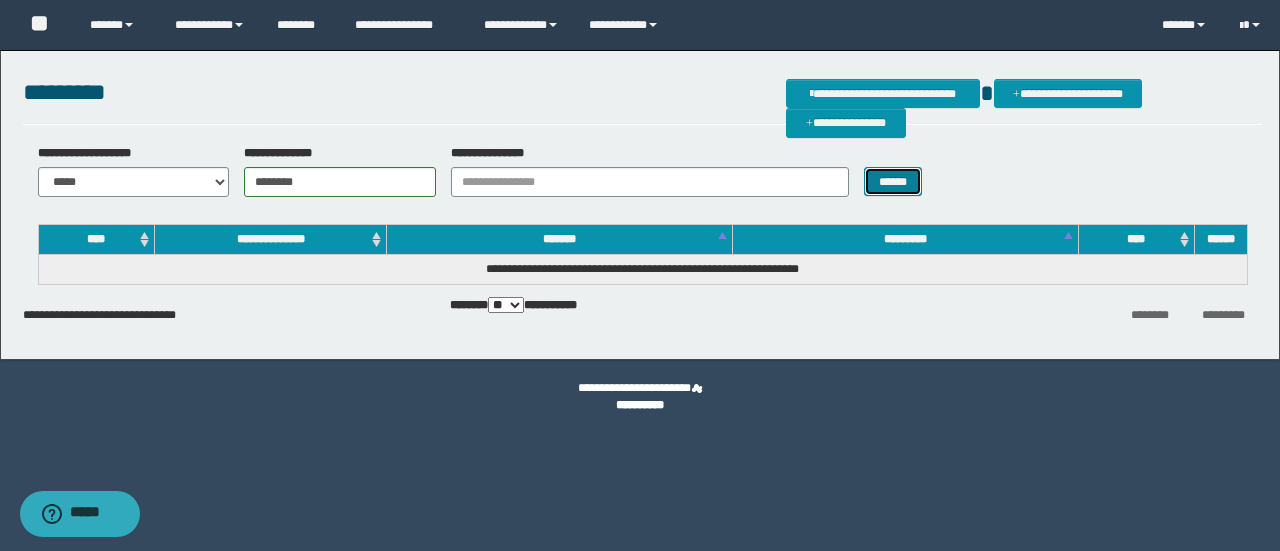 click on "******" at bounding box center (893, 181) 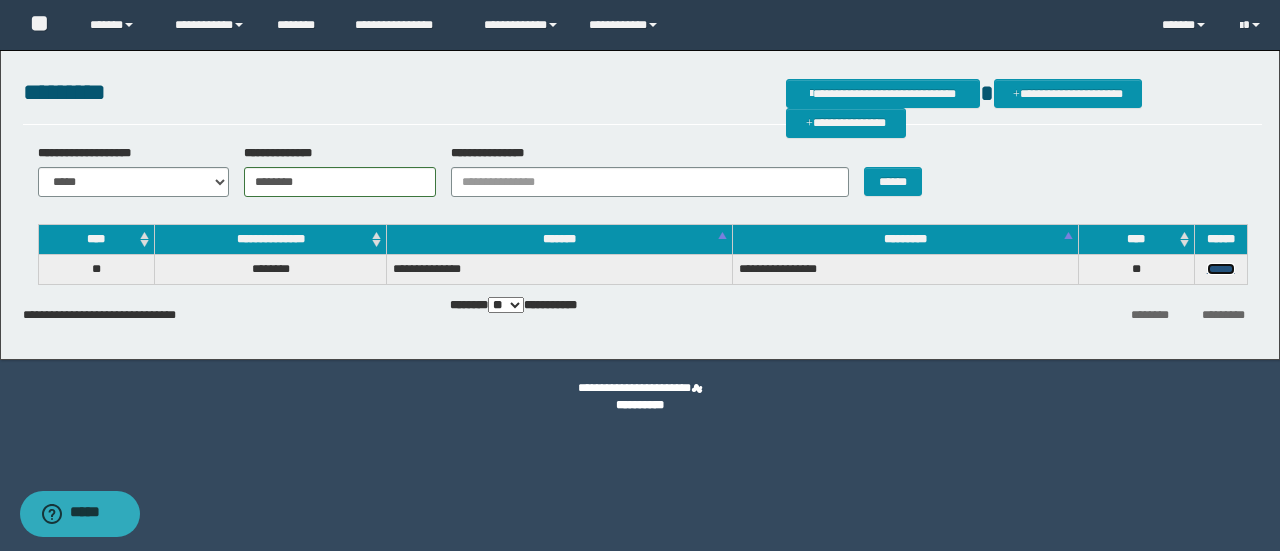click on "******" at bounding box center [1221, 269] 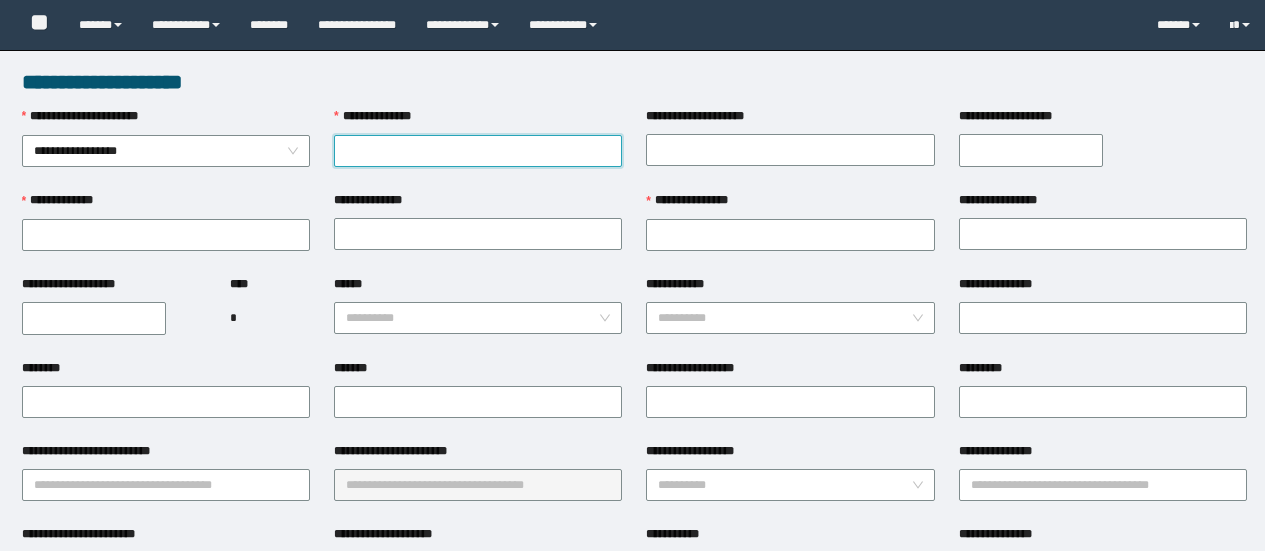 type on "********" 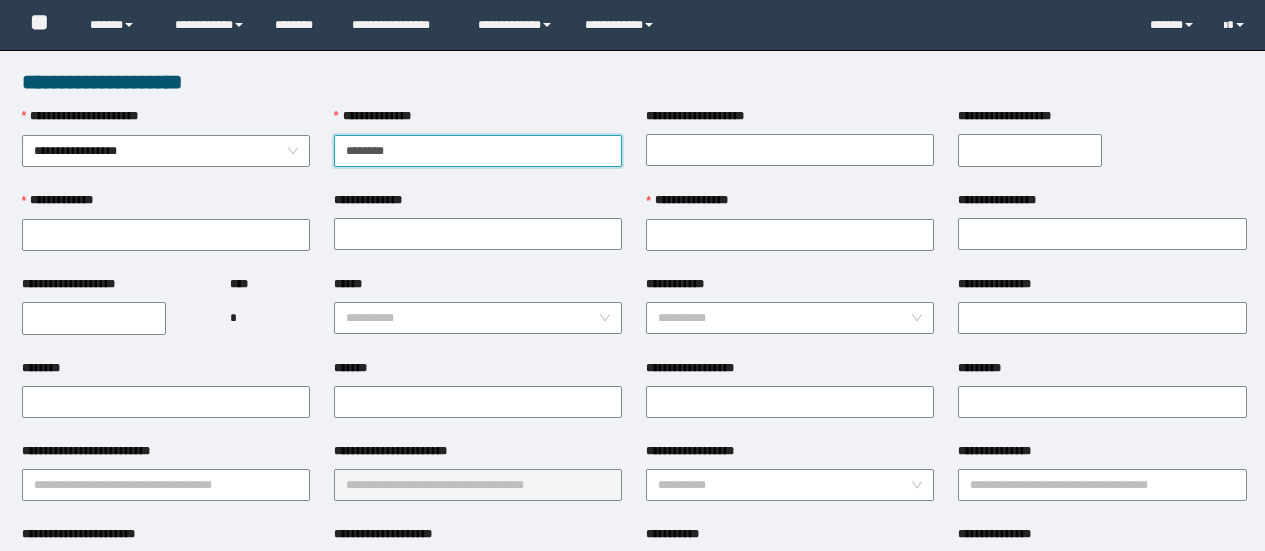 scroll, scrollTop: 0, scrollLeft: 0, axis: both 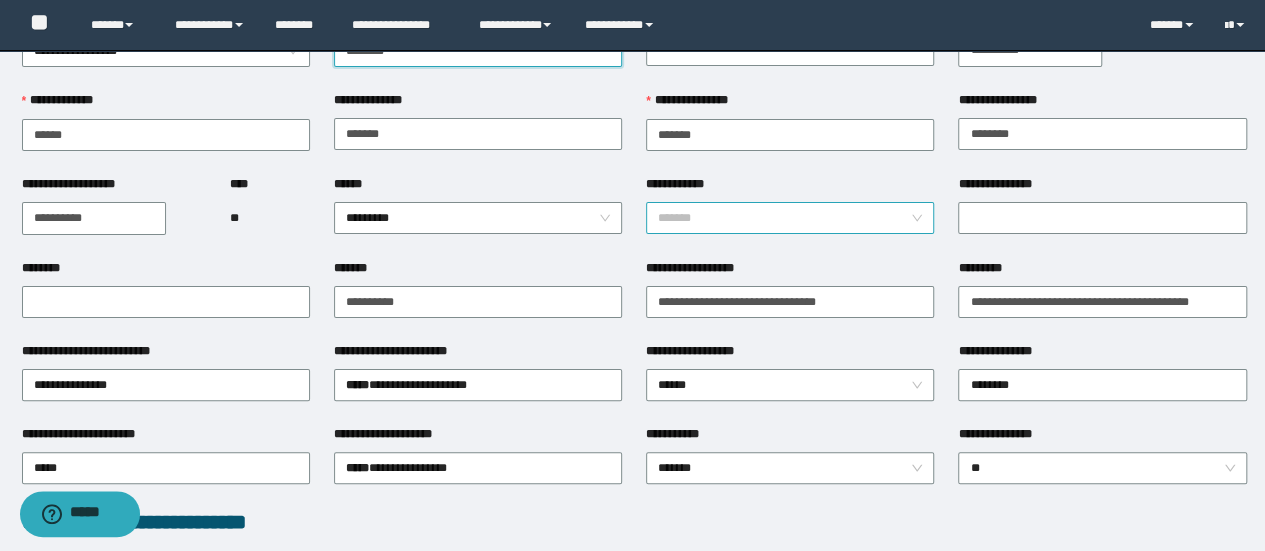 click on "*******" at bounding box center (790, 218) 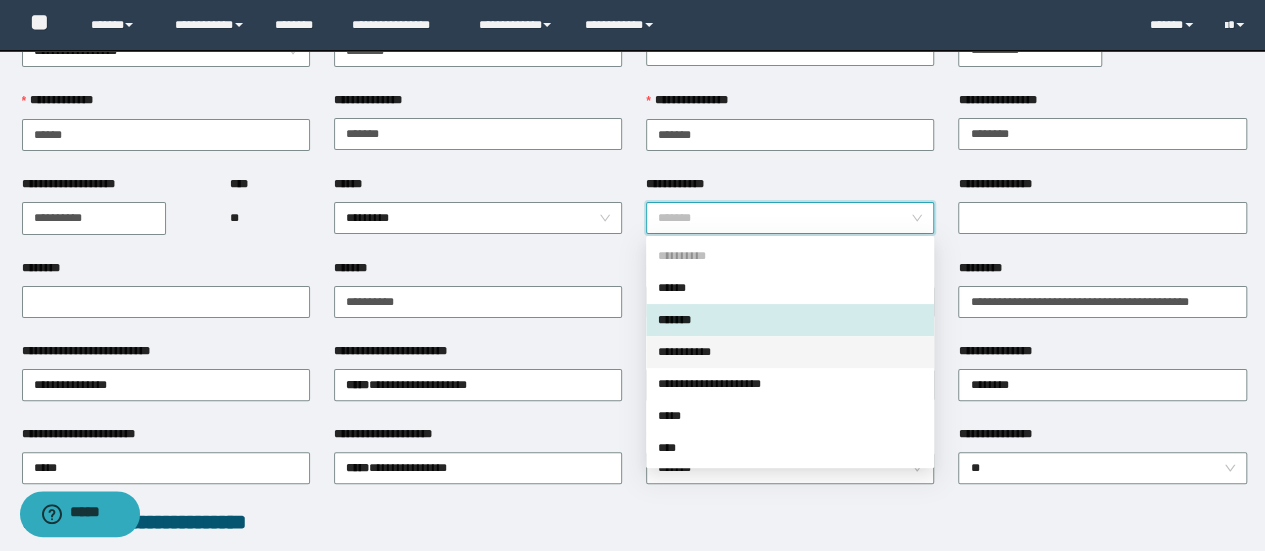 click on "**********" at bounding box center (790, 352) 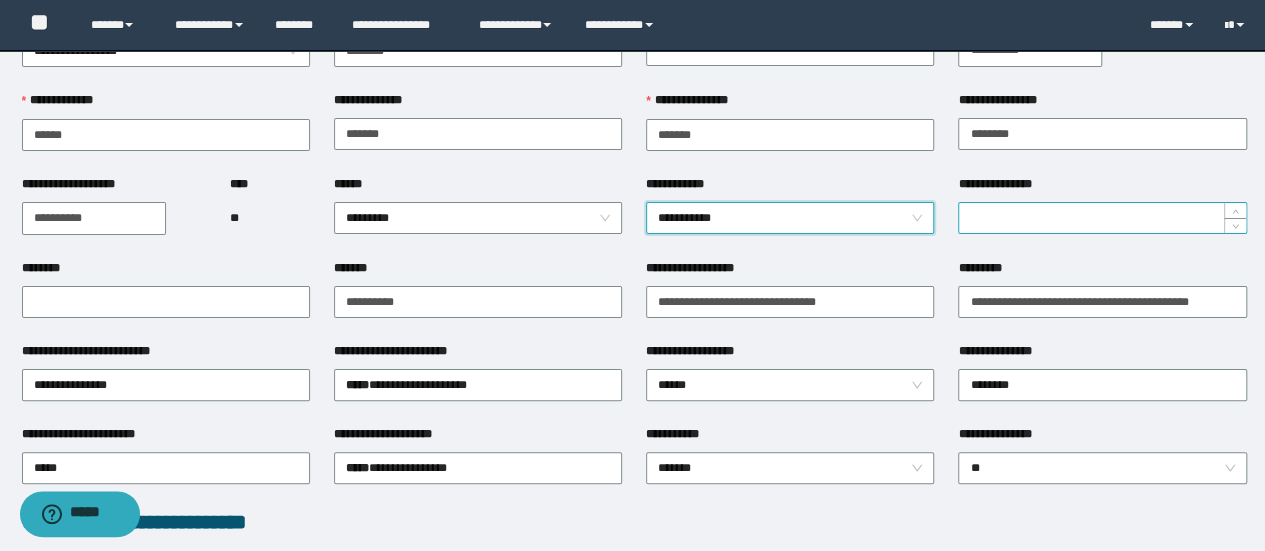 click on "**********" at bounding box center (1102, 218) 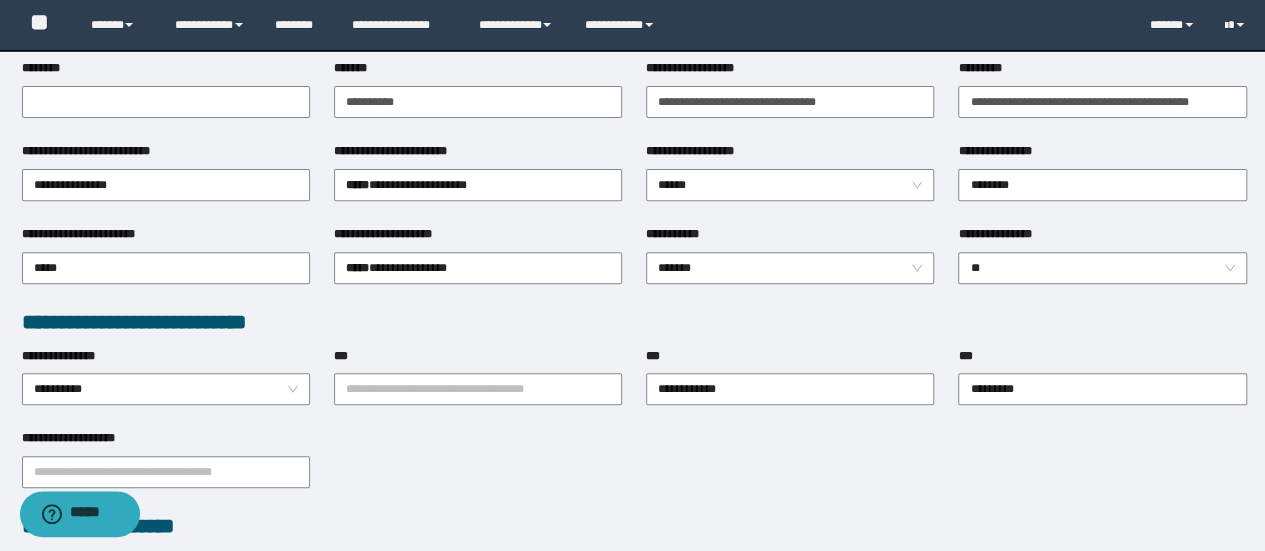 type on "*" 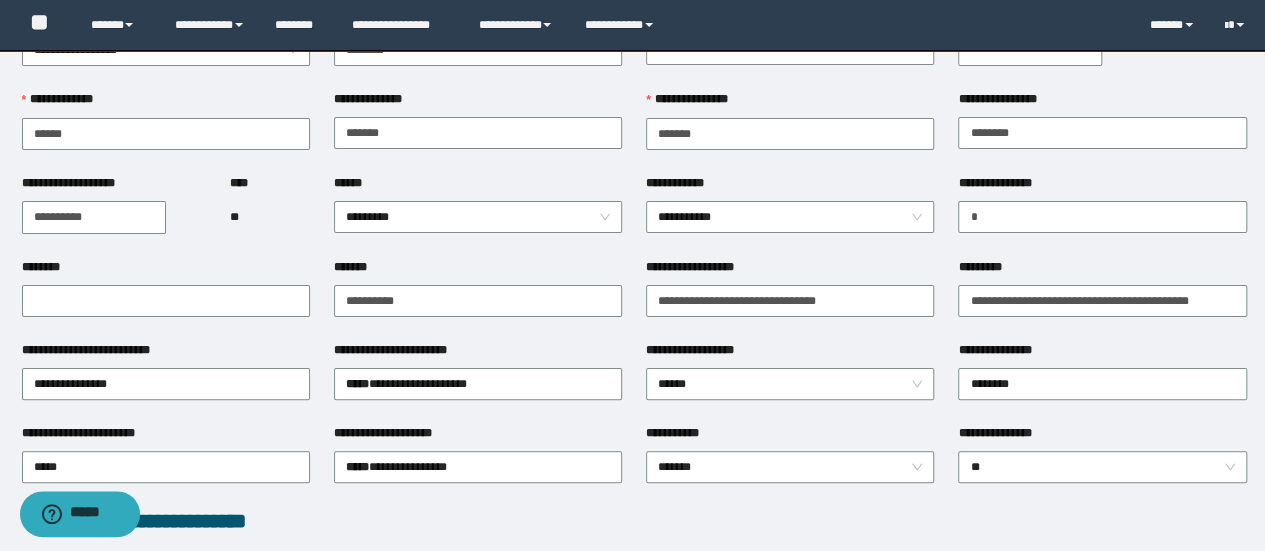 scroll, scrollTop: 200, scrollLeft: 0, axis: vertical 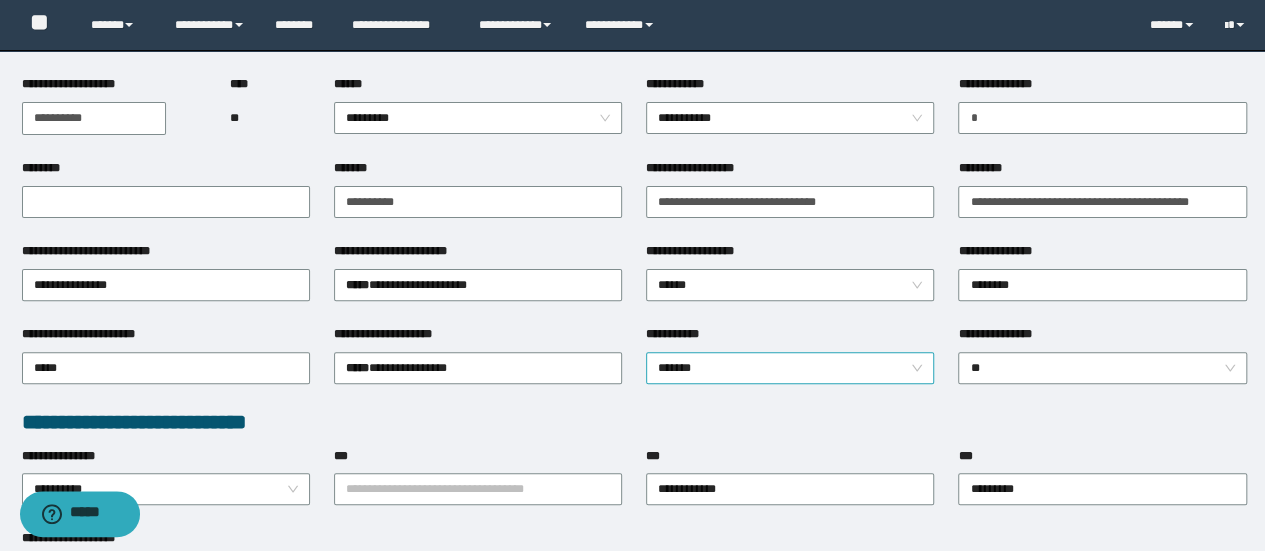 drag, startPoint x: 715, startPoint y: 333, endPoint x: 708, endPoint y: 367, distance: 34.713108 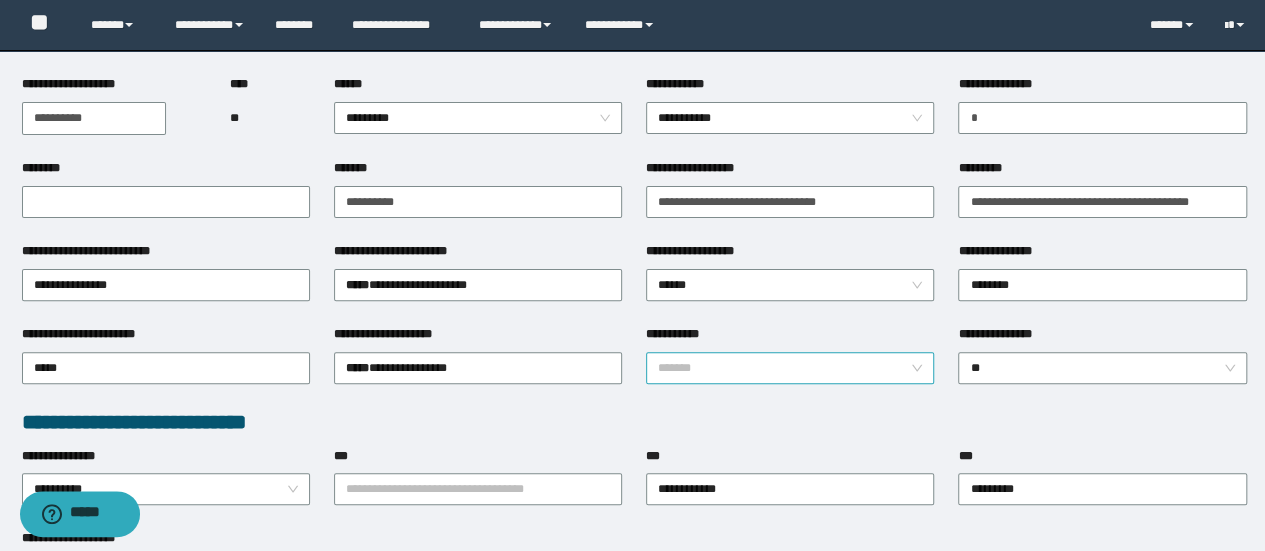 click on "*******" at bounding box center (790, 368) 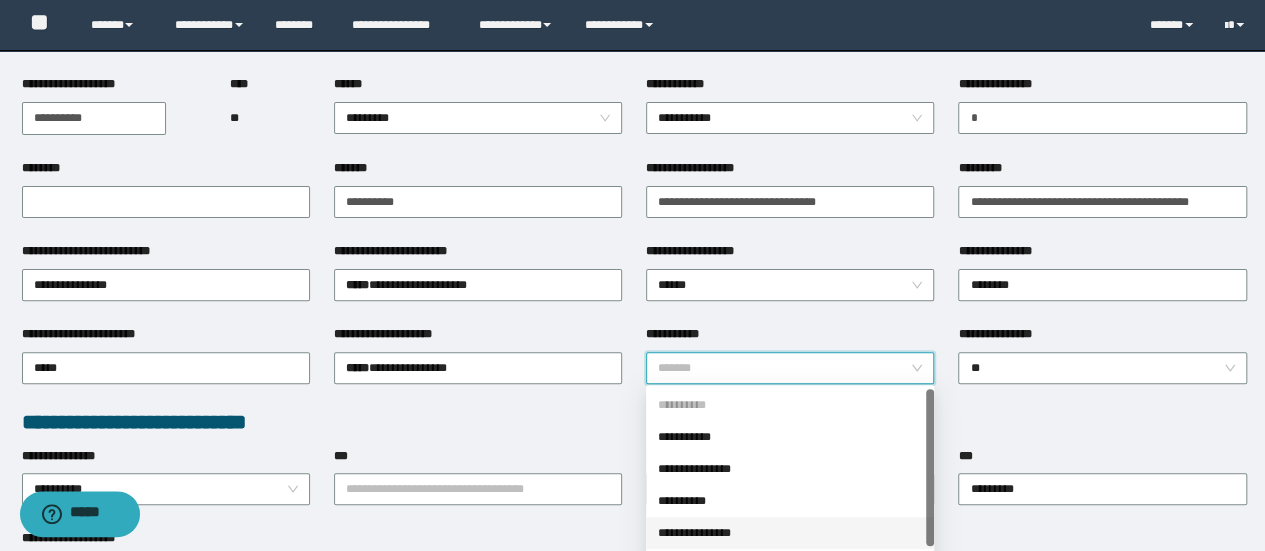 scroll, scrollTop: 100, scrollLeft: 0, axis: vertical 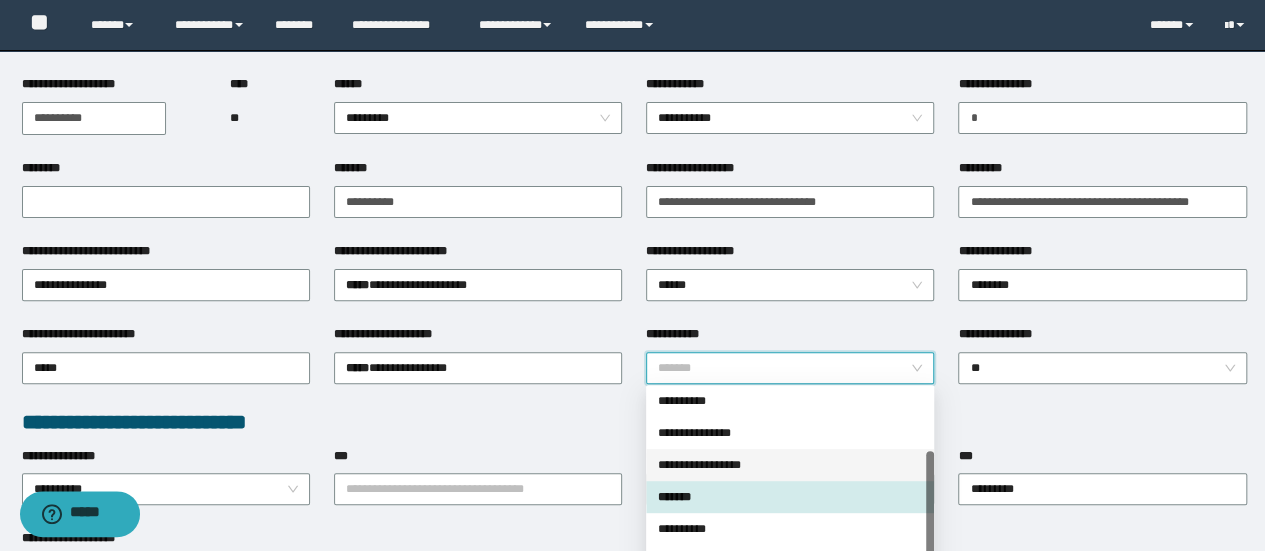 click on "**********" at bounding box center (790, 465) 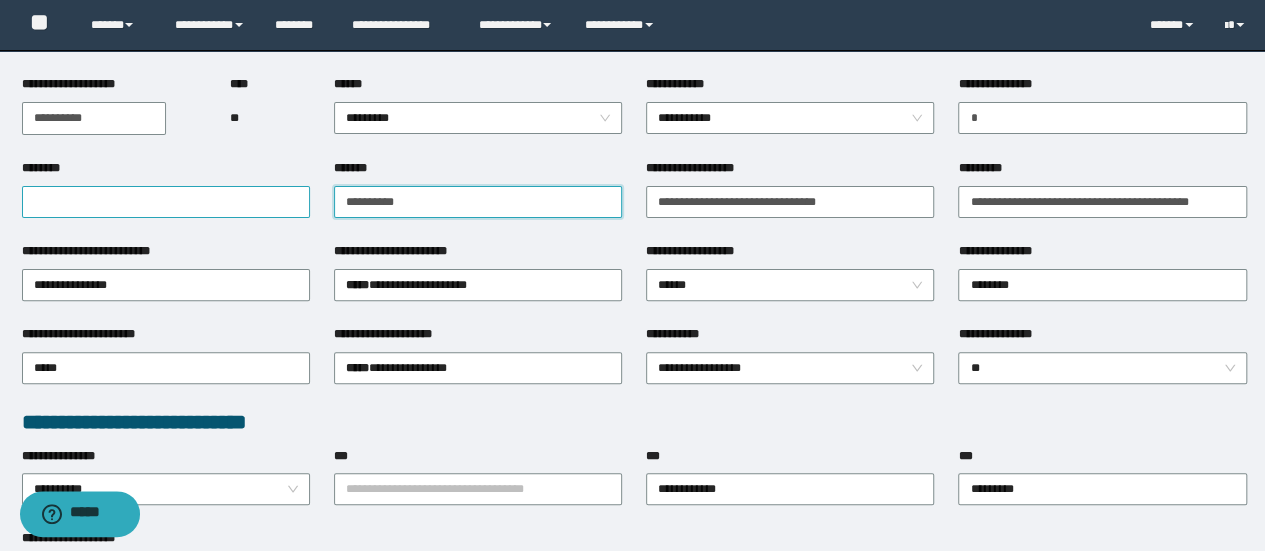 drag, startPoint x: 409, startPoint y: 200, endPoint x: 302, endPoint y: 211, distance: 107.563934 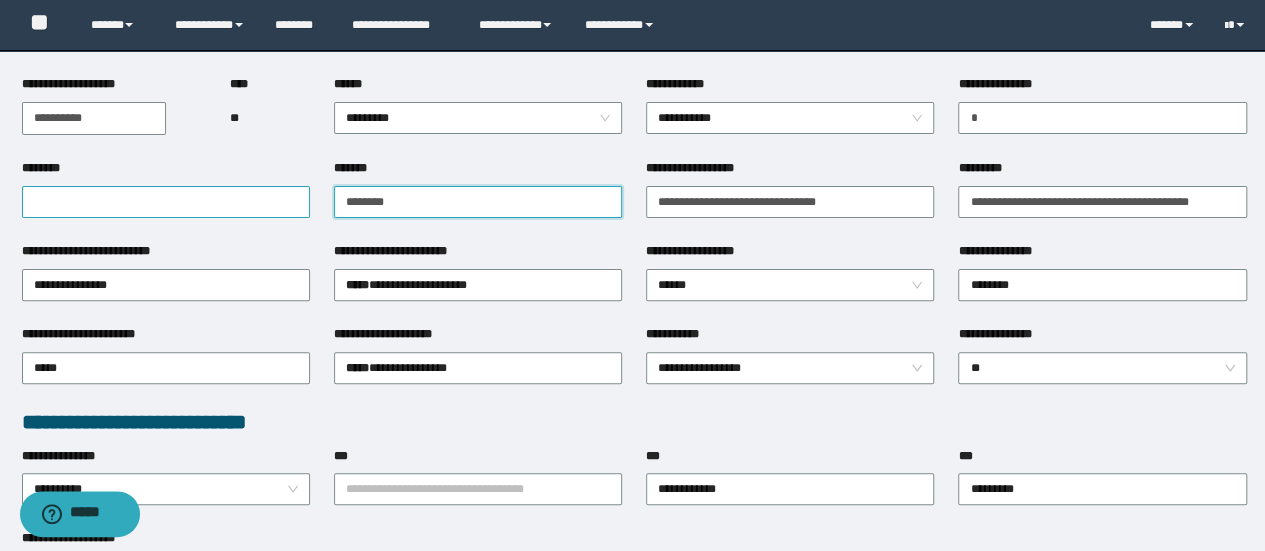 drag, startPoint x: 394, startPoint y: 197, endPoint x: 284, endPoint y: 199, distance: 110.01818 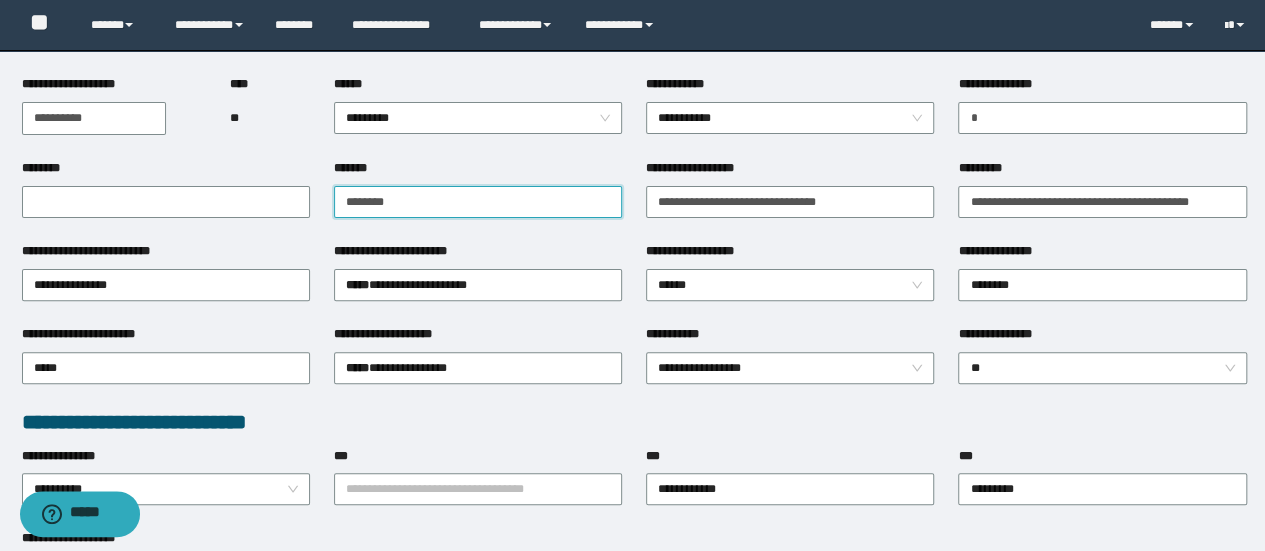 drag, startPoint x: 406, startPoint y: 194, endPoint x: 172, endPoint y: 165, distance: 235.79016 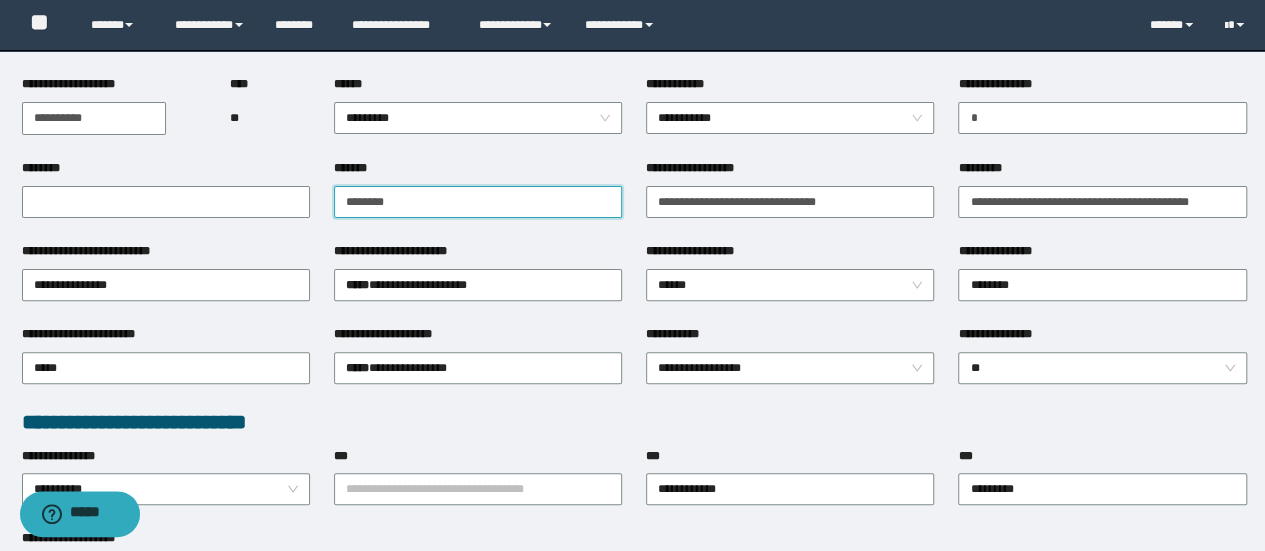 paste on "**********" 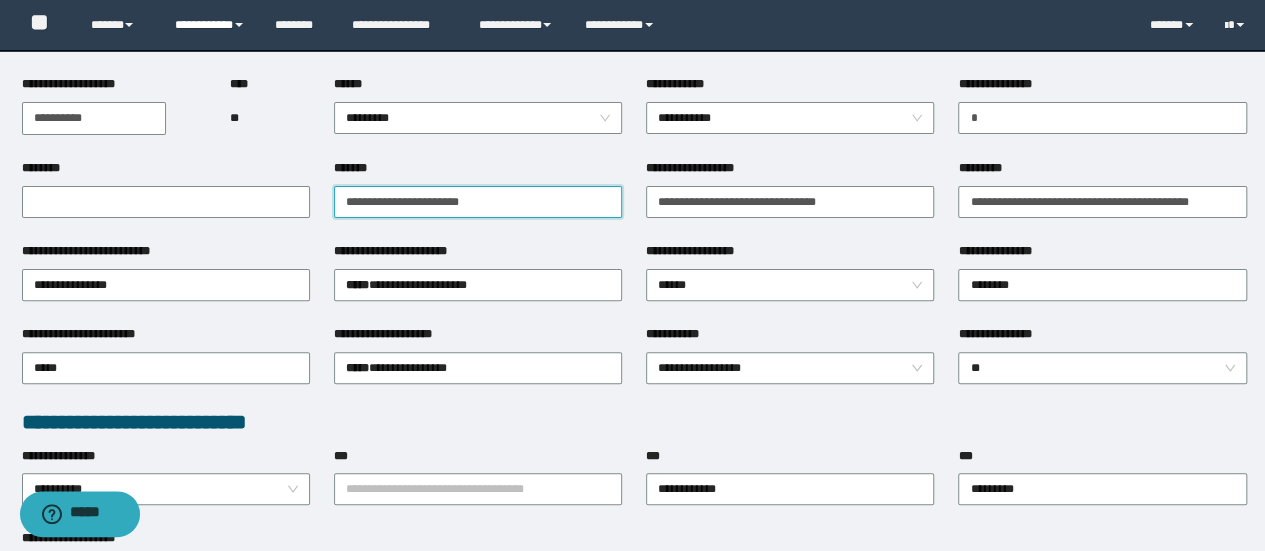 type on "**********" 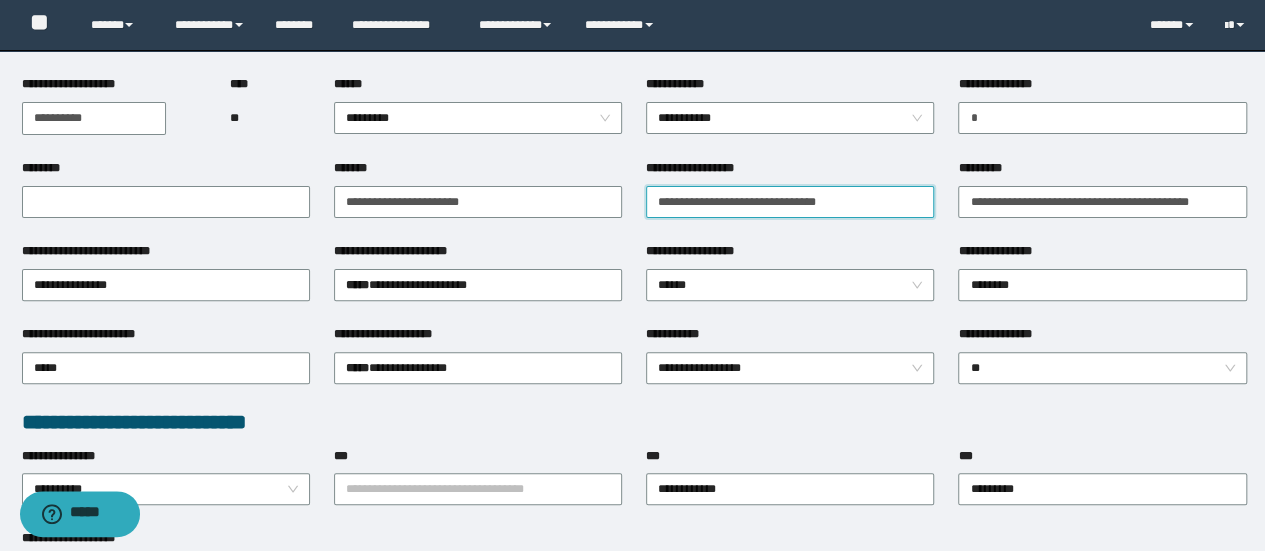 click on "**********" at bounding box center (790, 202) 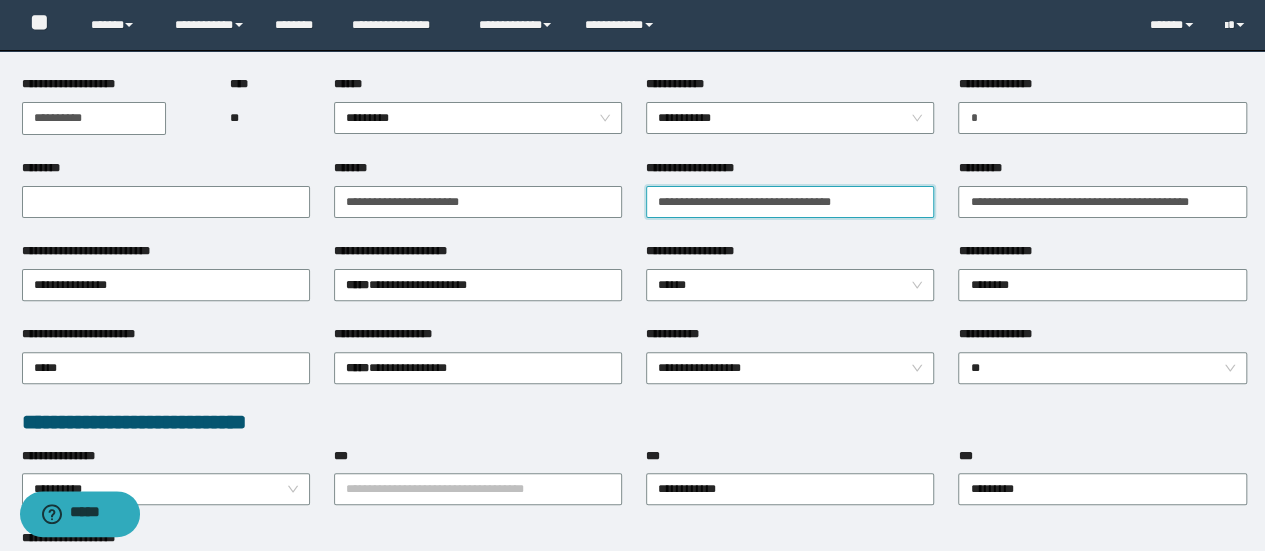 paste on "**********" 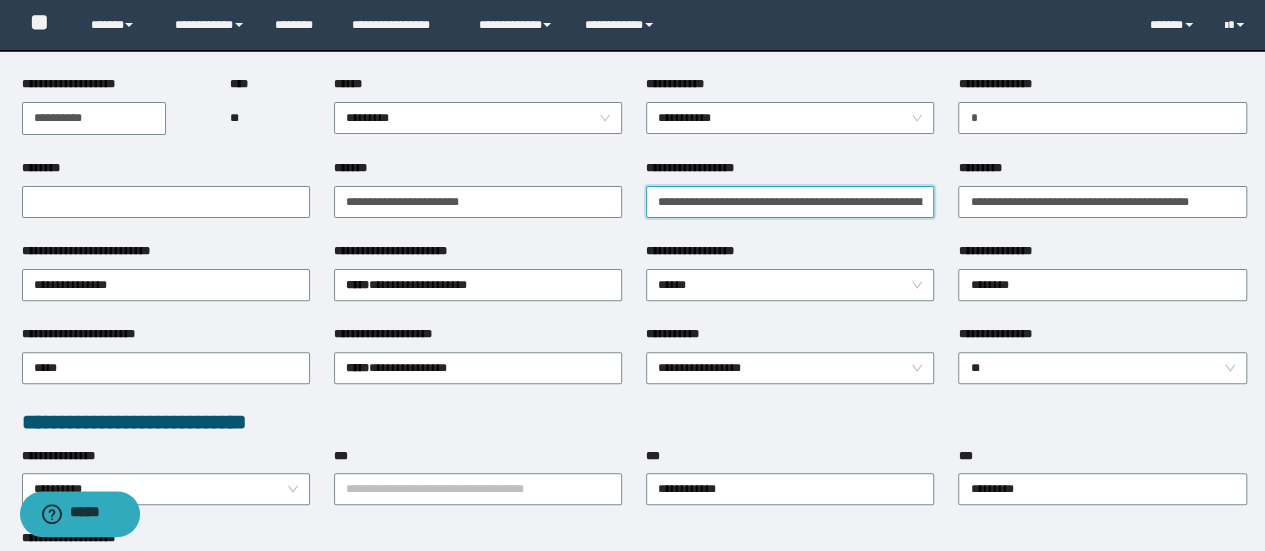 scroll, scrollTop: 0, scrollLeft: 110, axis: horizontal 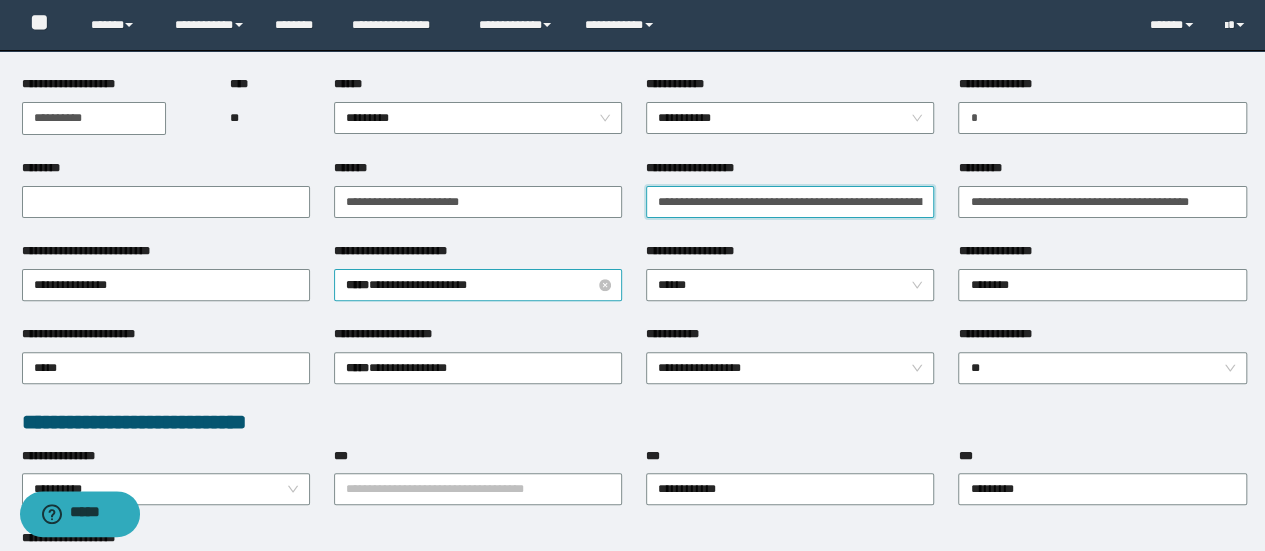 drag, startPoint x: 932, startPoint y: 203, endPoint x: 477, endPoint y: 270, distance: 459.90652 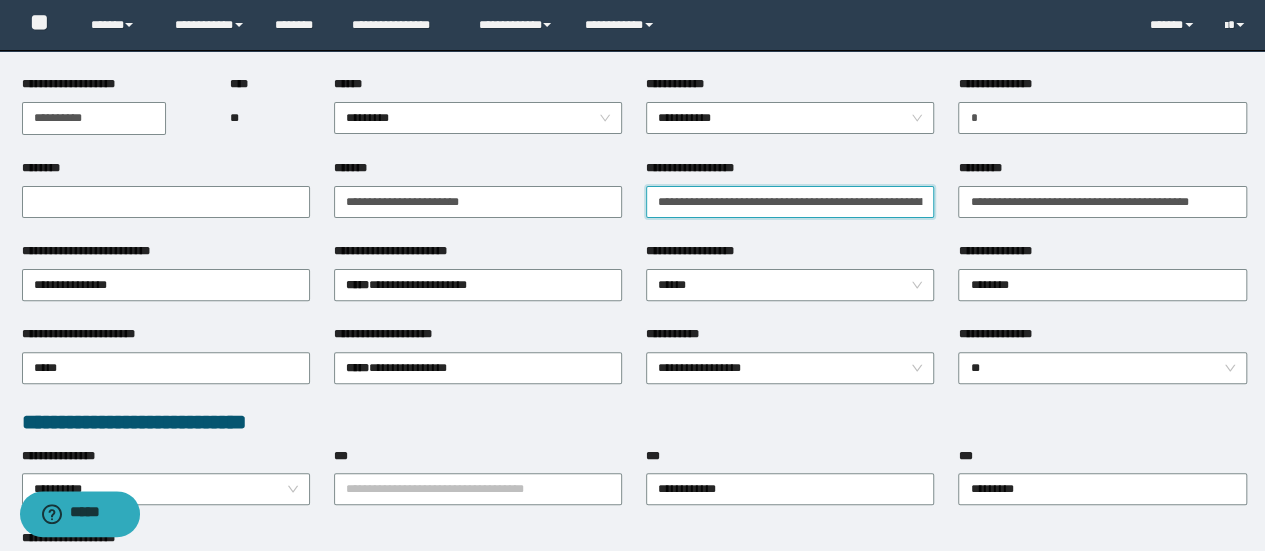 type on "**********" 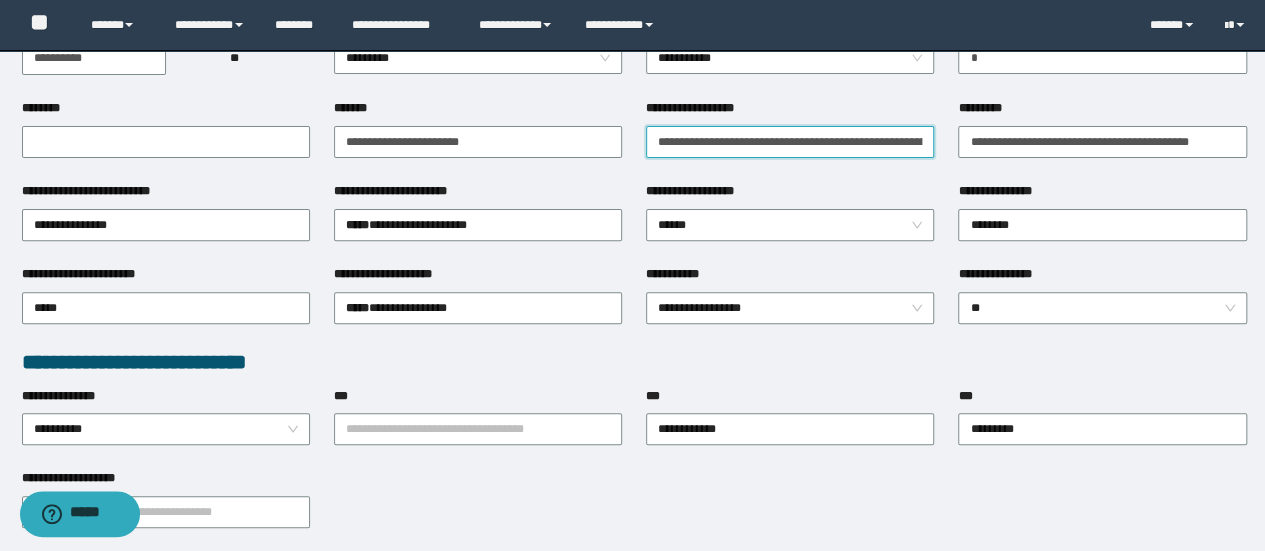 scroll, scrollTop: 100, scrollLeft: 0, axis: vertical 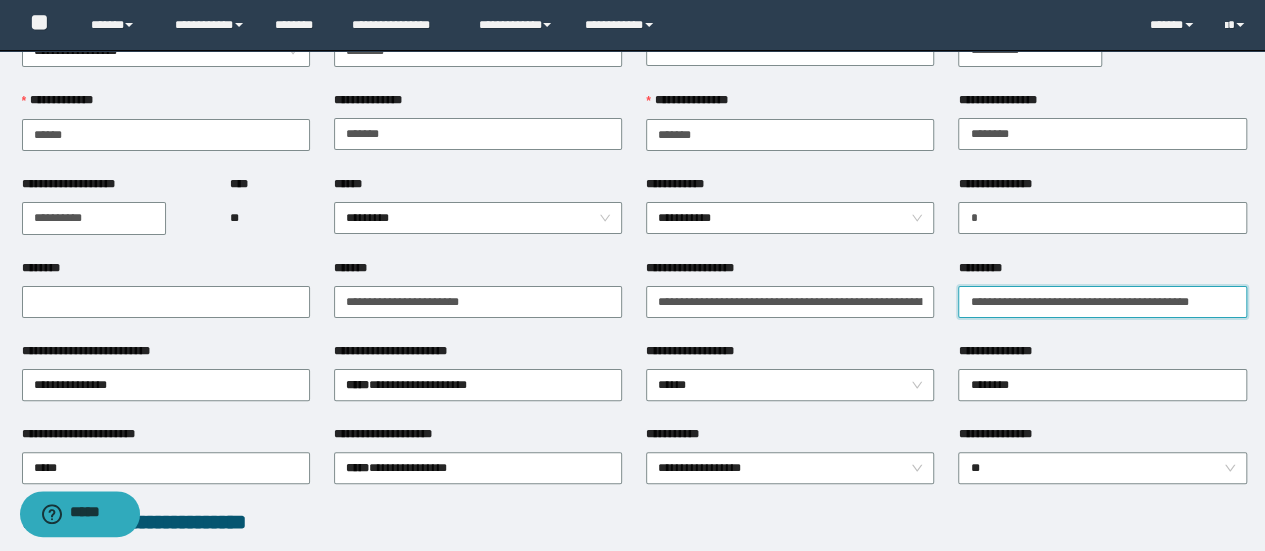 drag, startPoint x: 970, startPoint y: 293, endPoint x: 1279, endPoint y: 288, distance: 309.04044 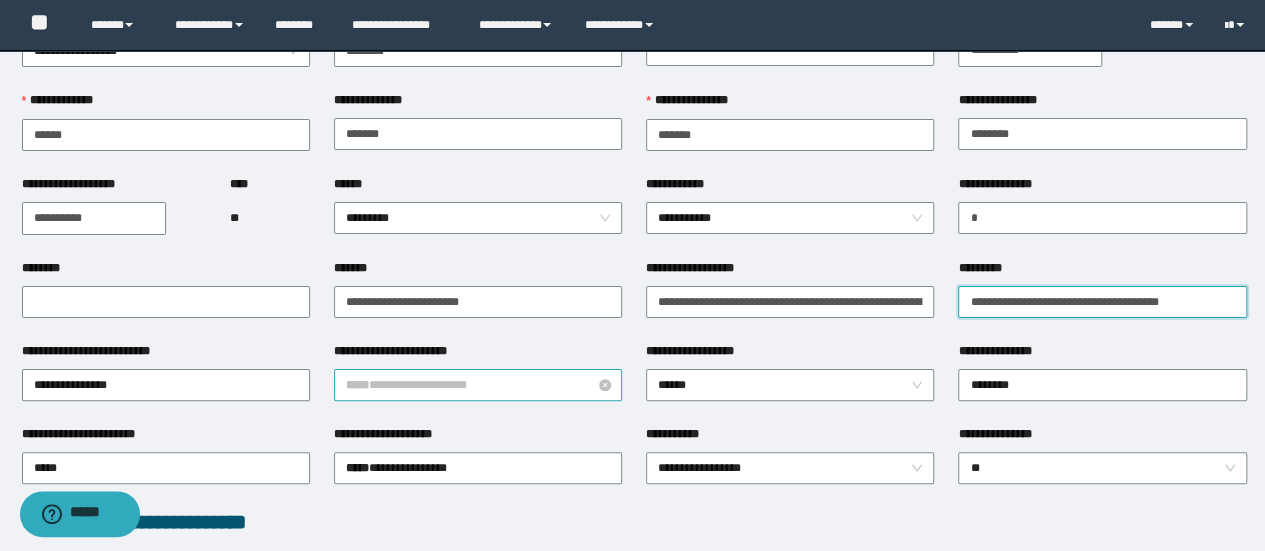 click on "**********" at bounding box center [478, 385] 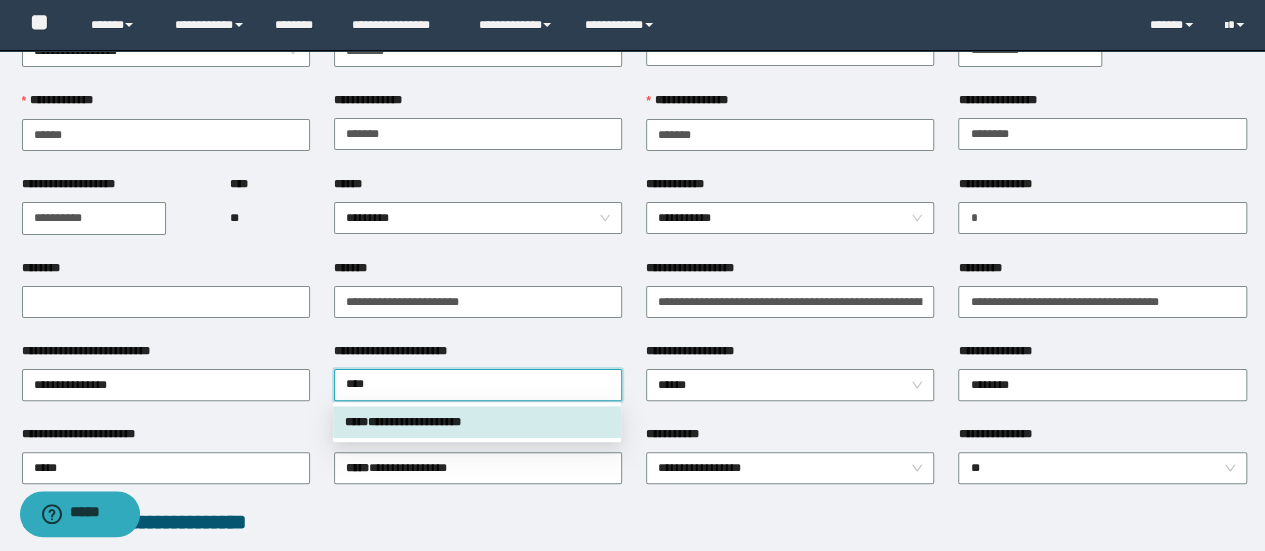 type on "*****" 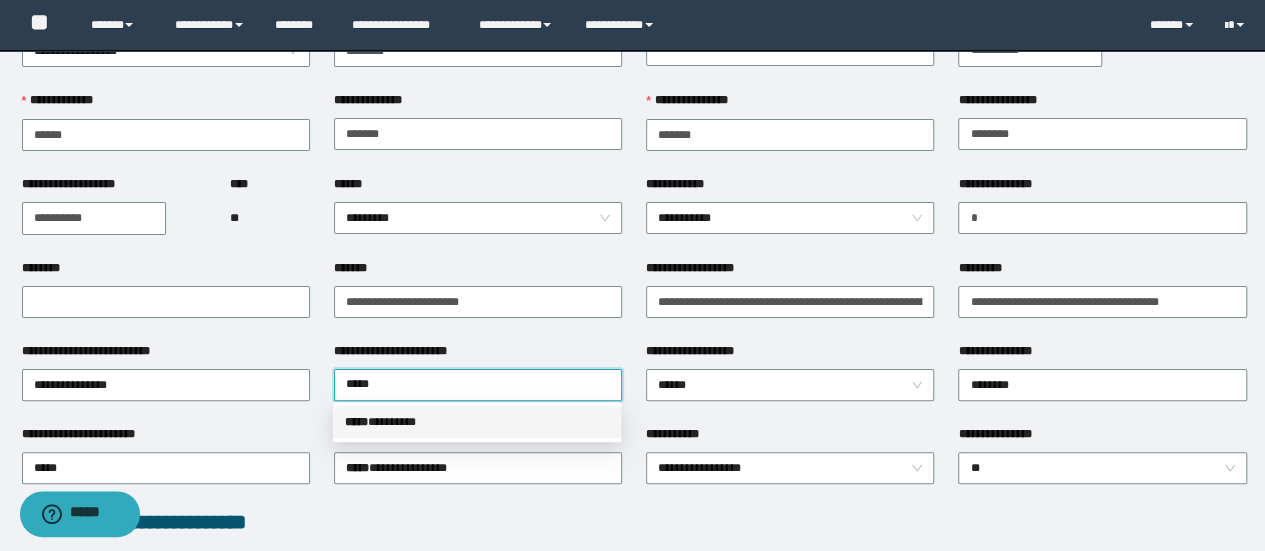 click on "***** * *******" at bounding box center [477, 422] 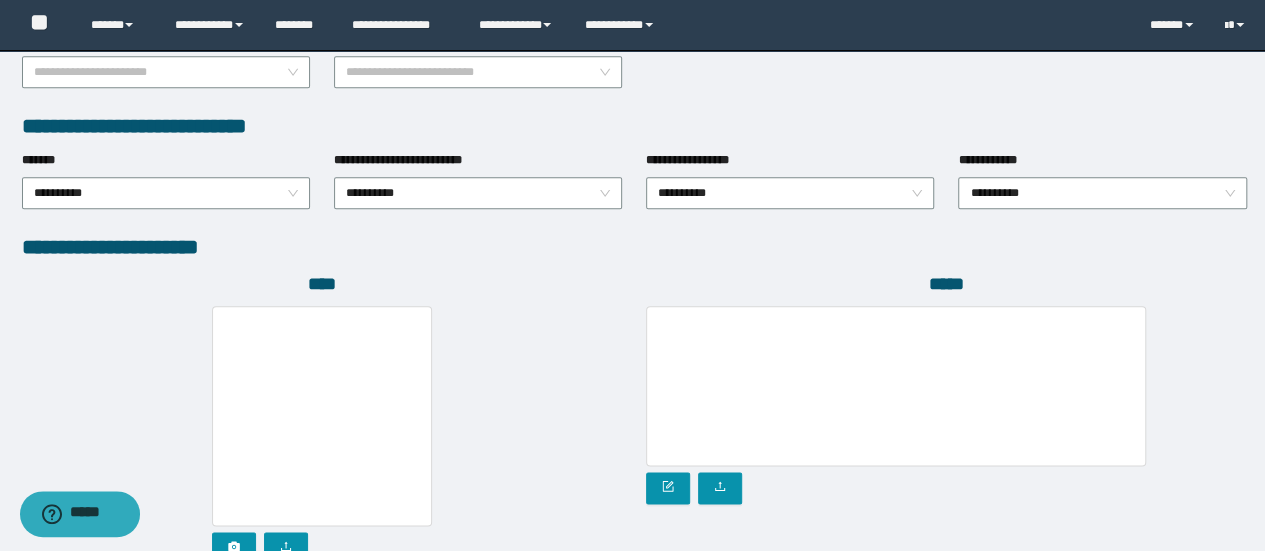 scroll, scrollTop: 1100, scrollLeft: 0, axis: vertical 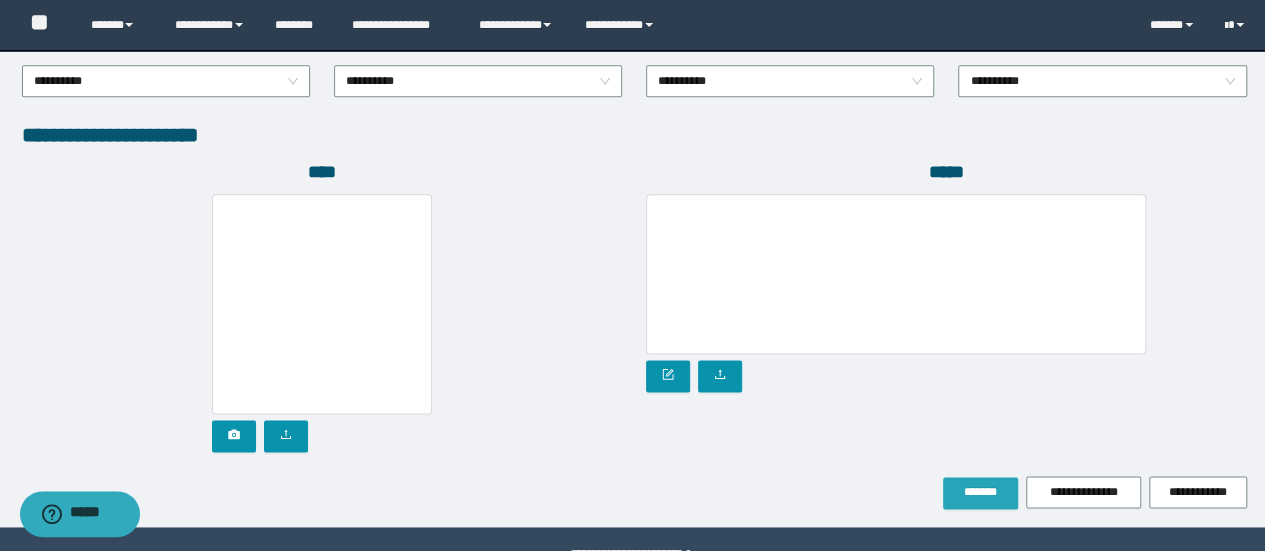 click on "*******" at bounding box center (980, 492) 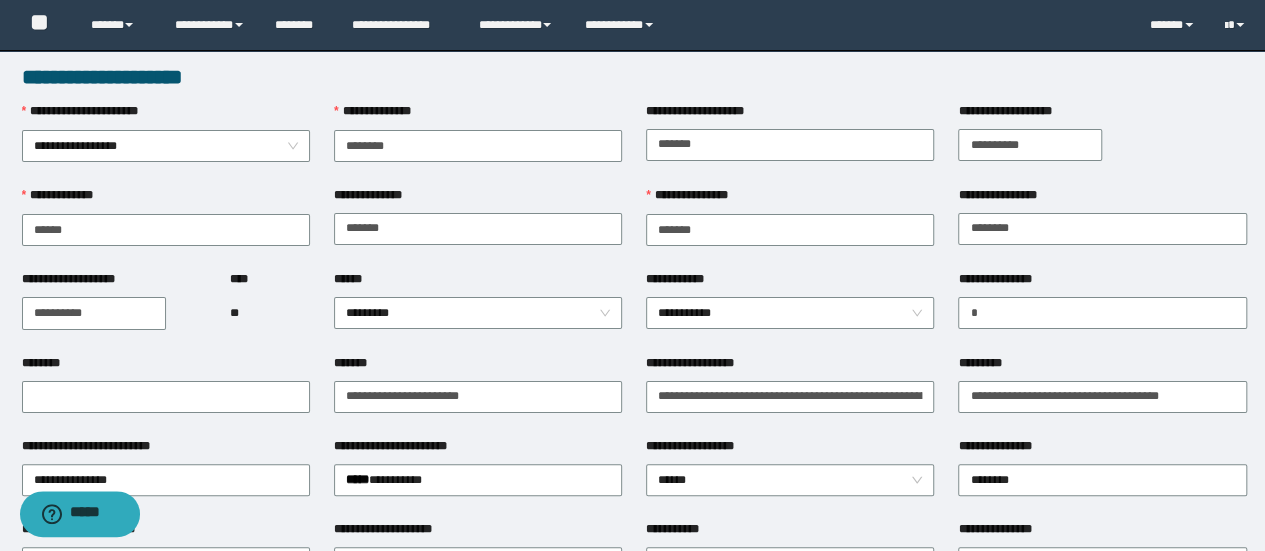 scroll, scrollTop: 0, scrollLeft: 0, axis: both 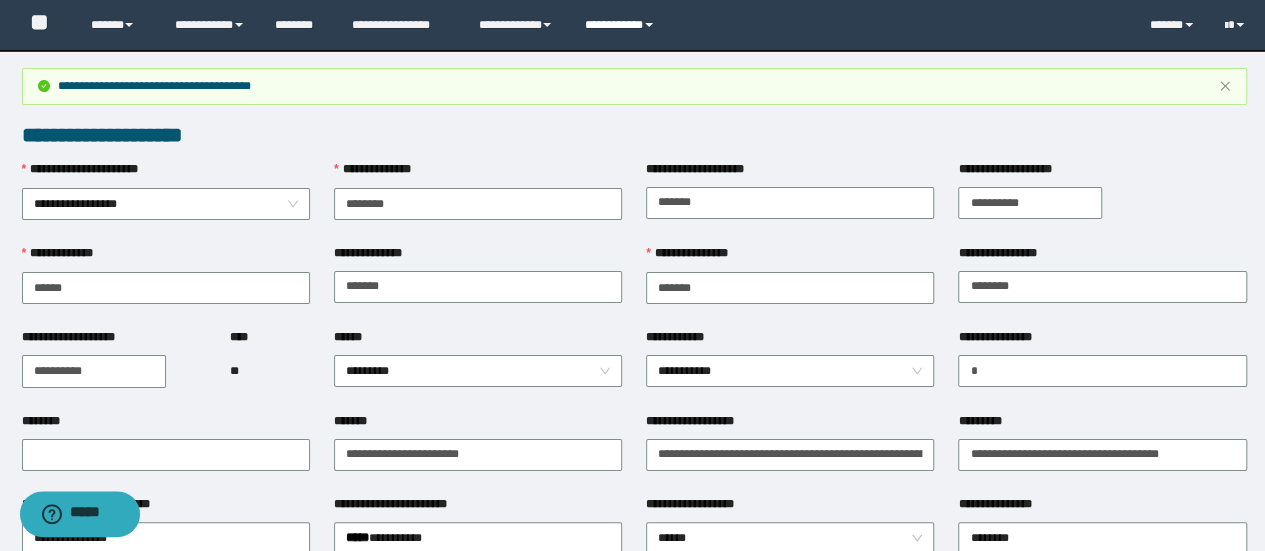 click on "**********" at bounding box center (622, 25) 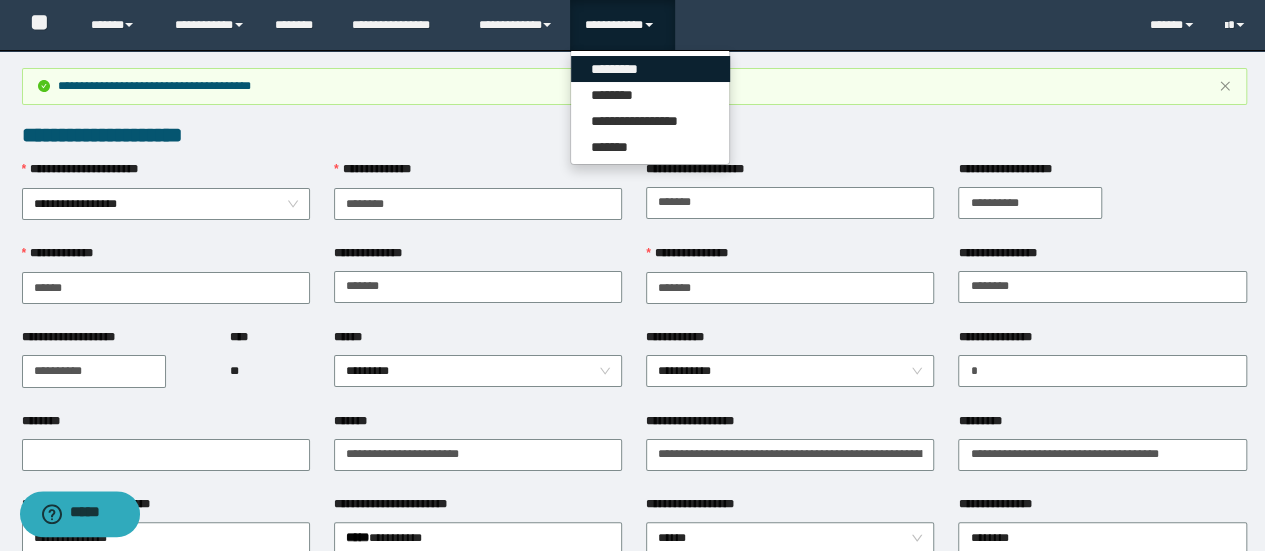 click on "*********" at bounding box center (650, 69) 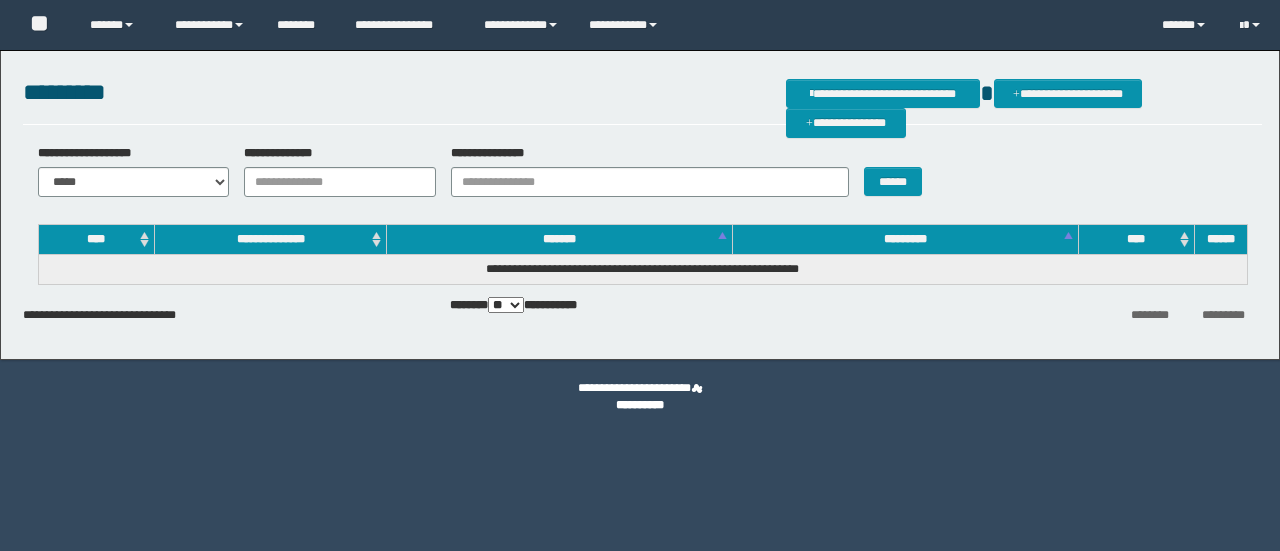 scroll, scrollTop: 0, scrollLeft: 0, axis: both 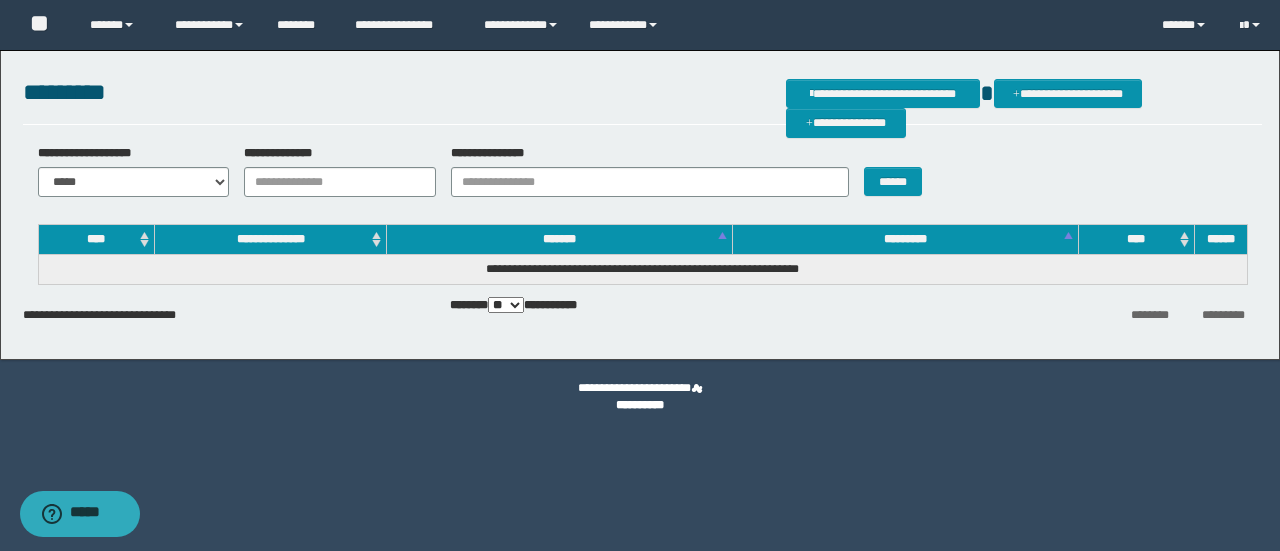 click on "**********" at bounding box center (332, 171) 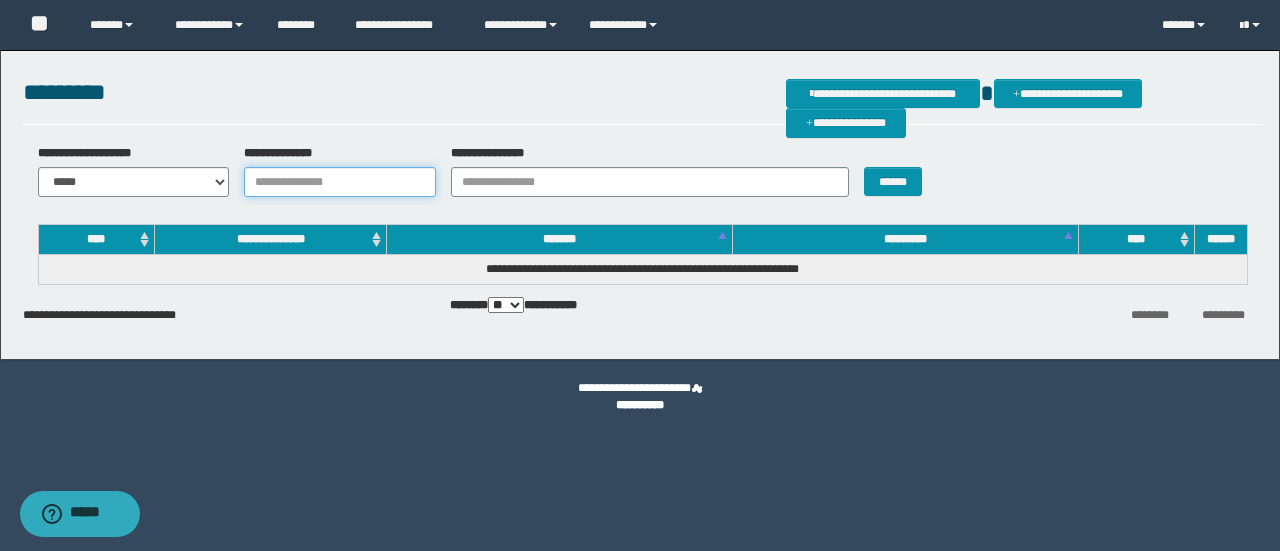 click on "**********" at bounding box center (340, 182) 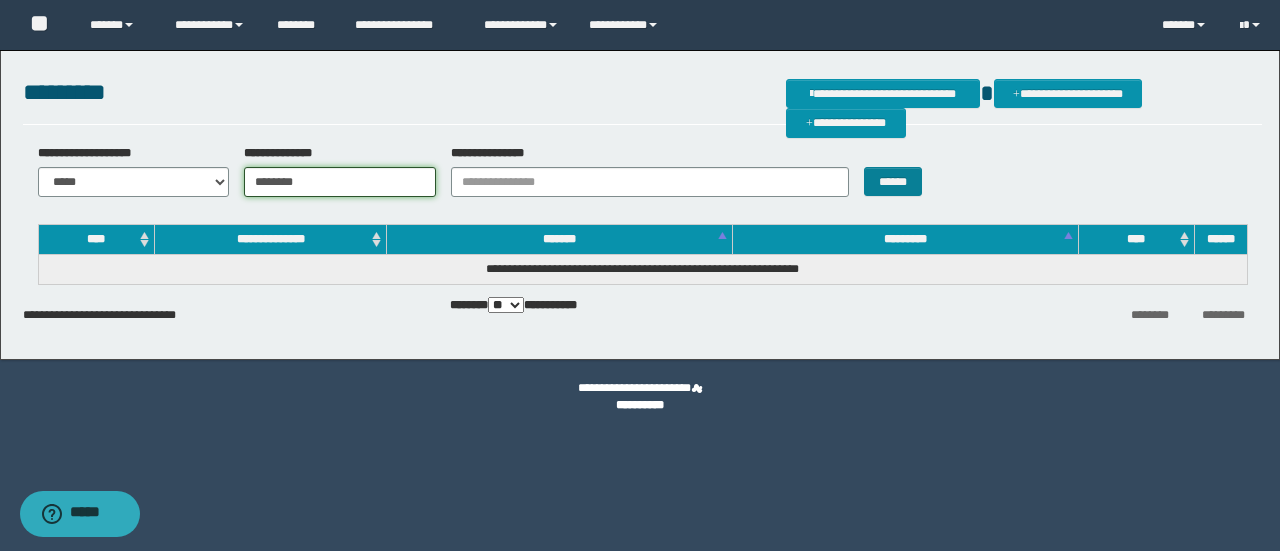 type on "********" 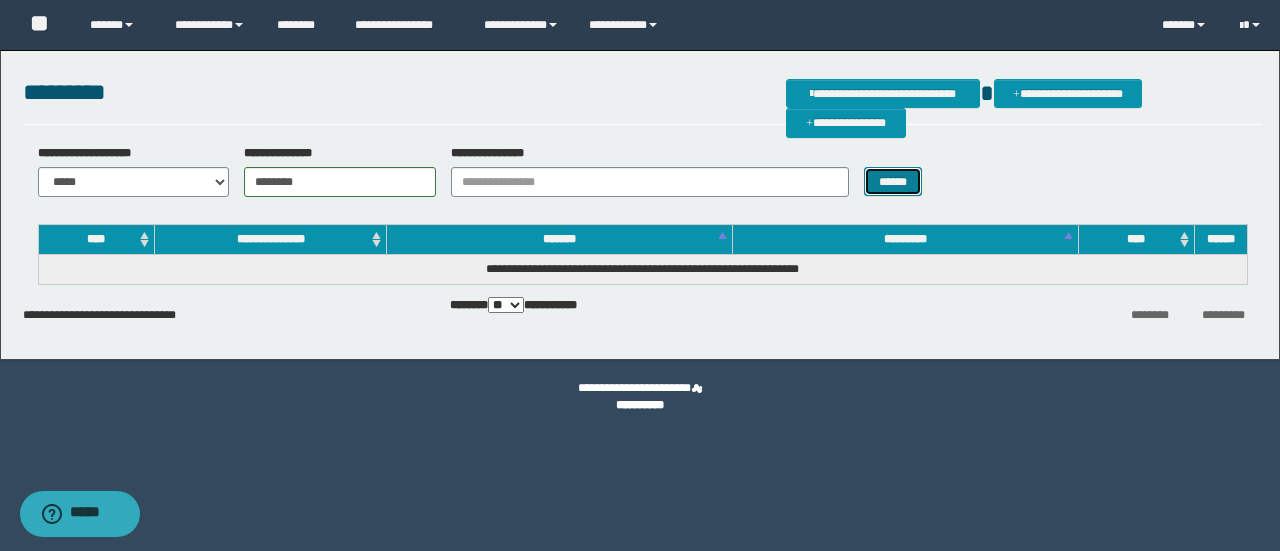 click on "******" at bounding box center (893, 181) 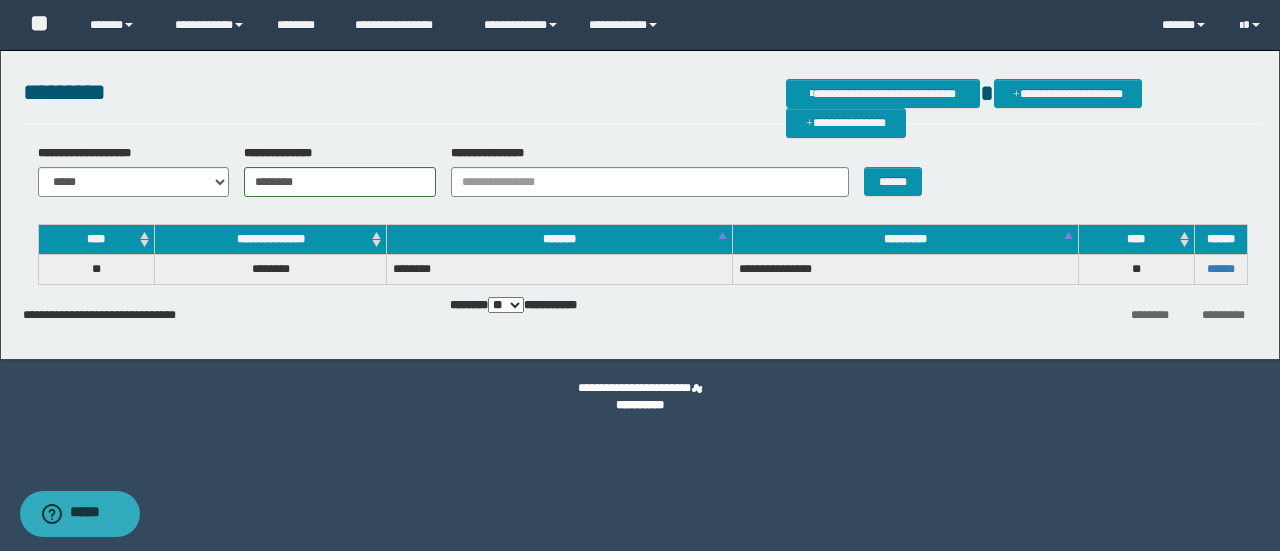 click on "******" at bounding box center (1220, 270) 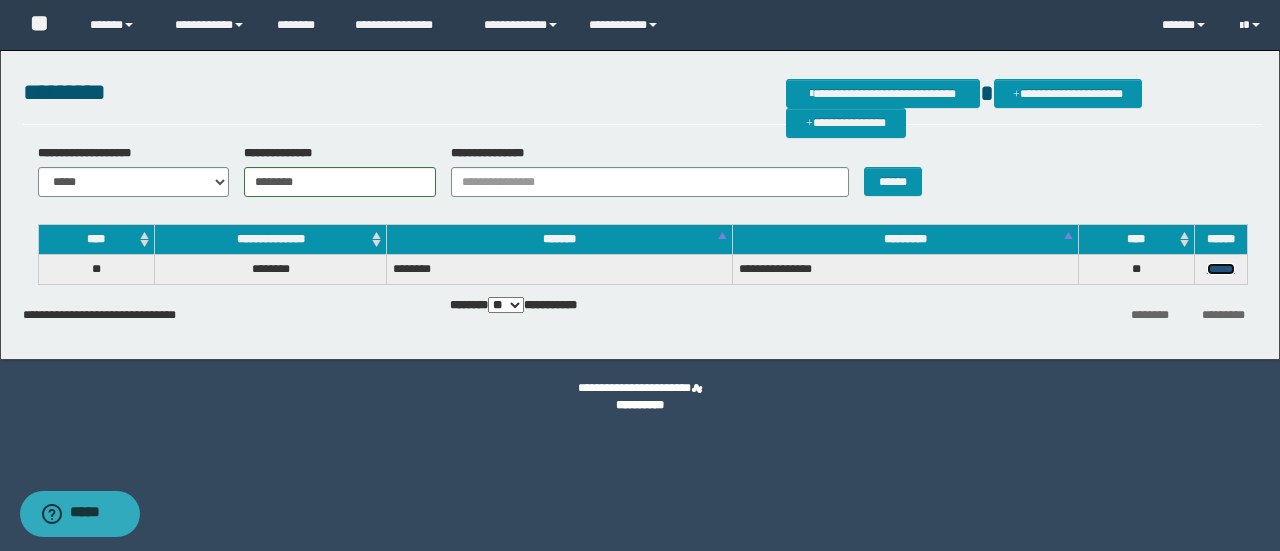 click on "******" at bounding box center [1221, 269] 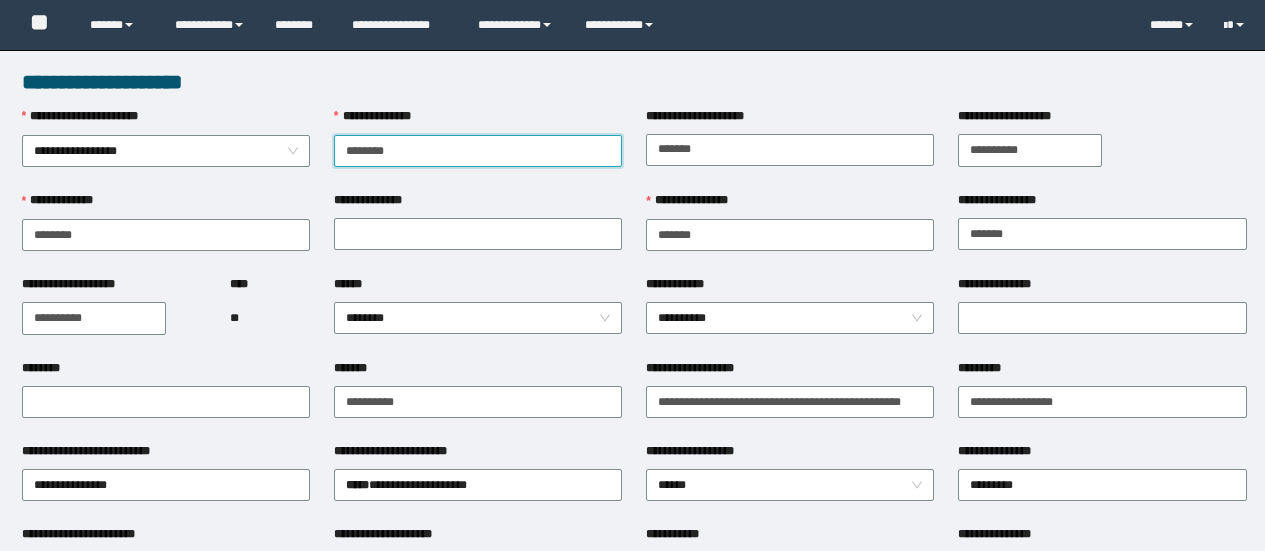 scroll, scrollTop: 0, scrollLeft: 0, axis: both 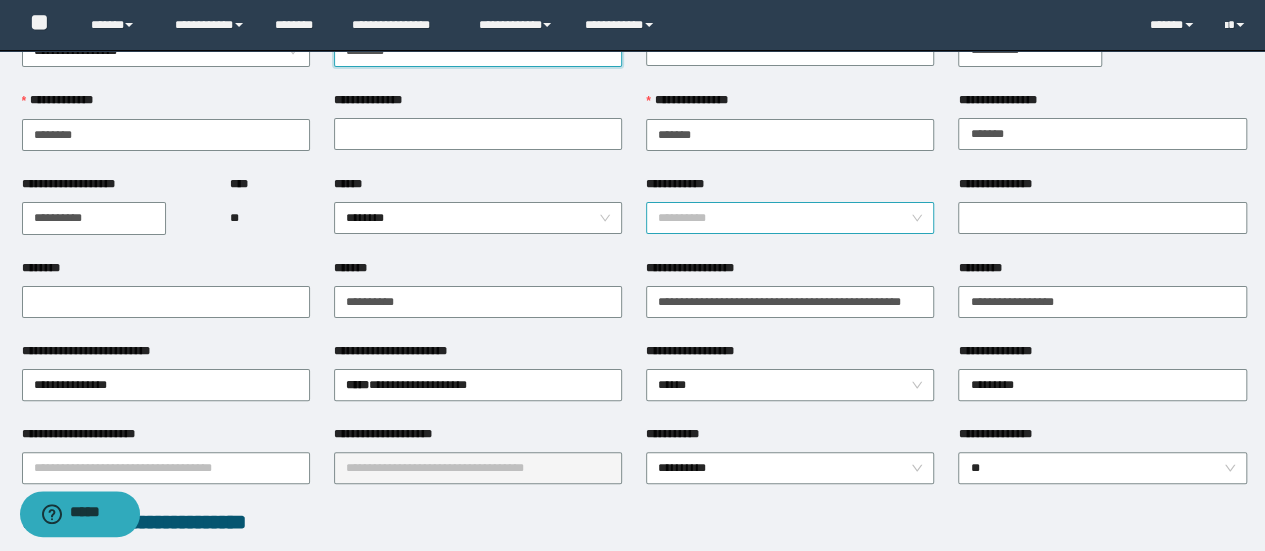 click on "**********" at bounding box center (790, 218) 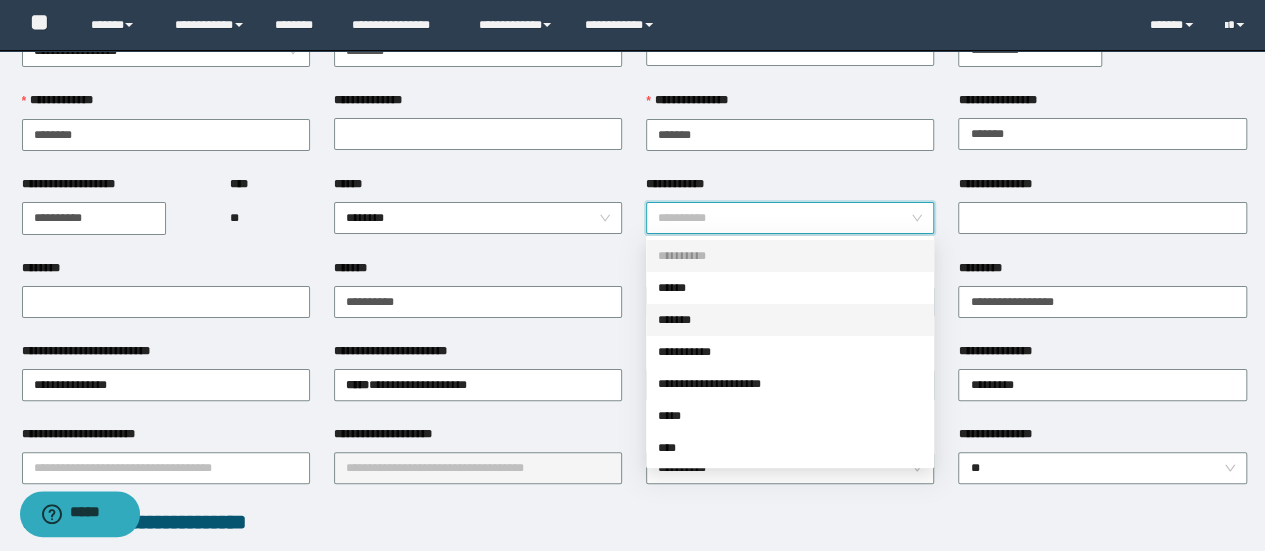 click on "*******" at bounding box center [790, 320] 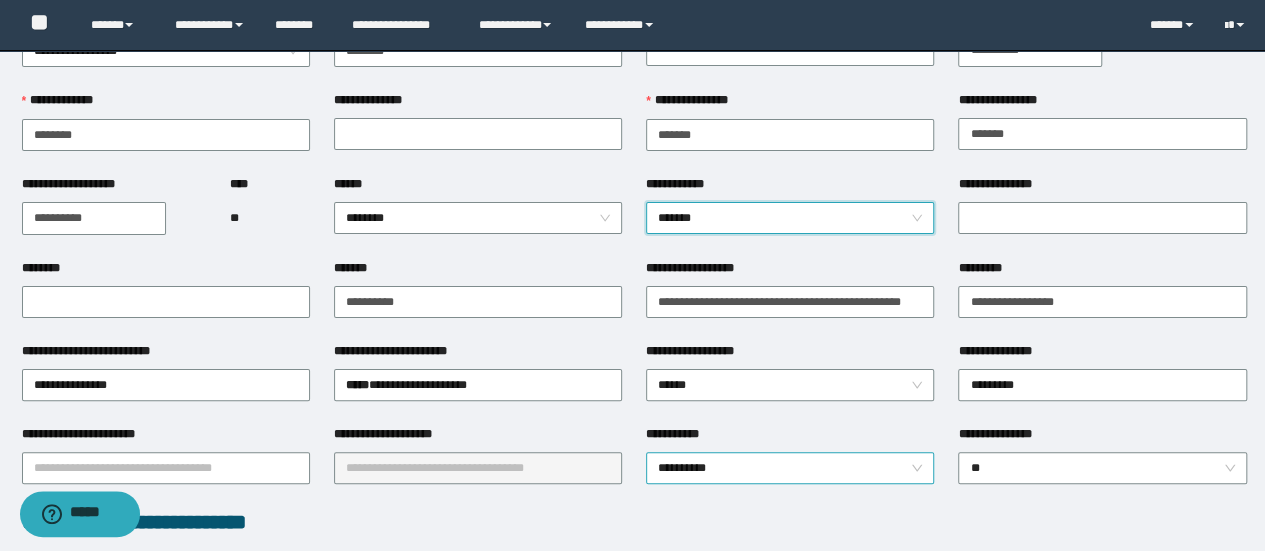 scroll, scrollTop: 200, scrollLeft: 0, axis: vertical 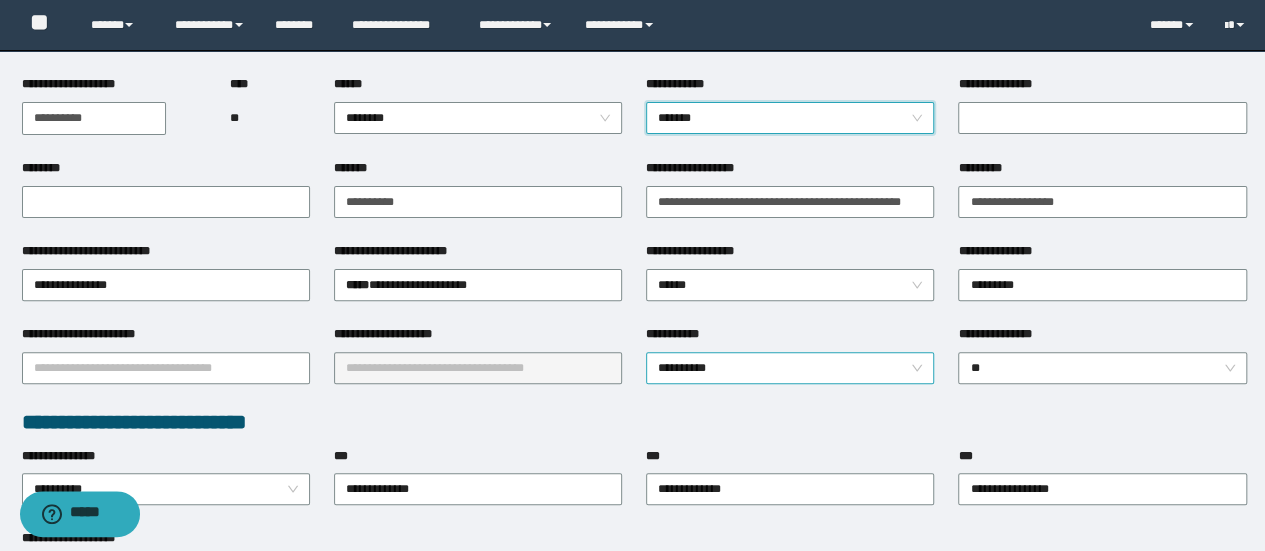 click on "**********" at bounding box center (790, 368) 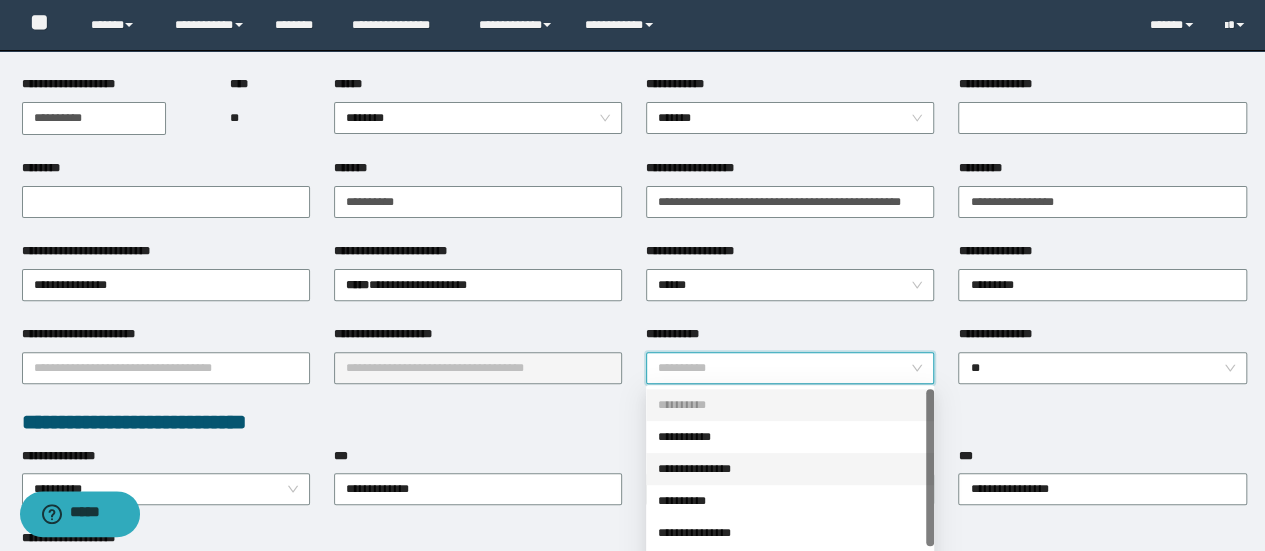 scroll, scrollTop: 160, scrollLeft: 0, axis: vertical 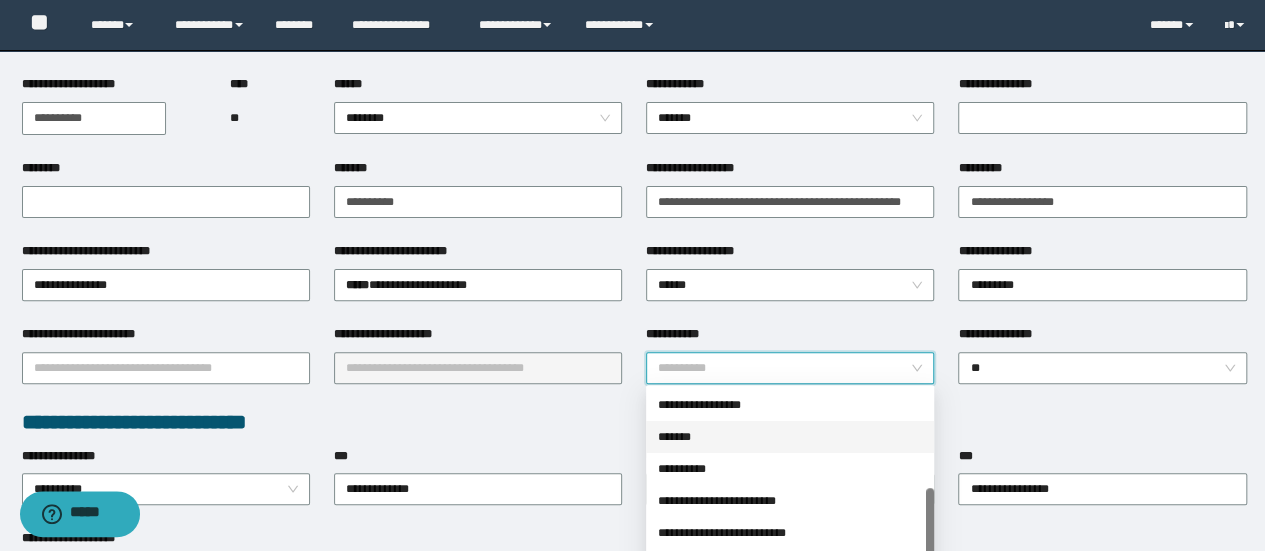 click on "*******" at bounding box center (790, 437) 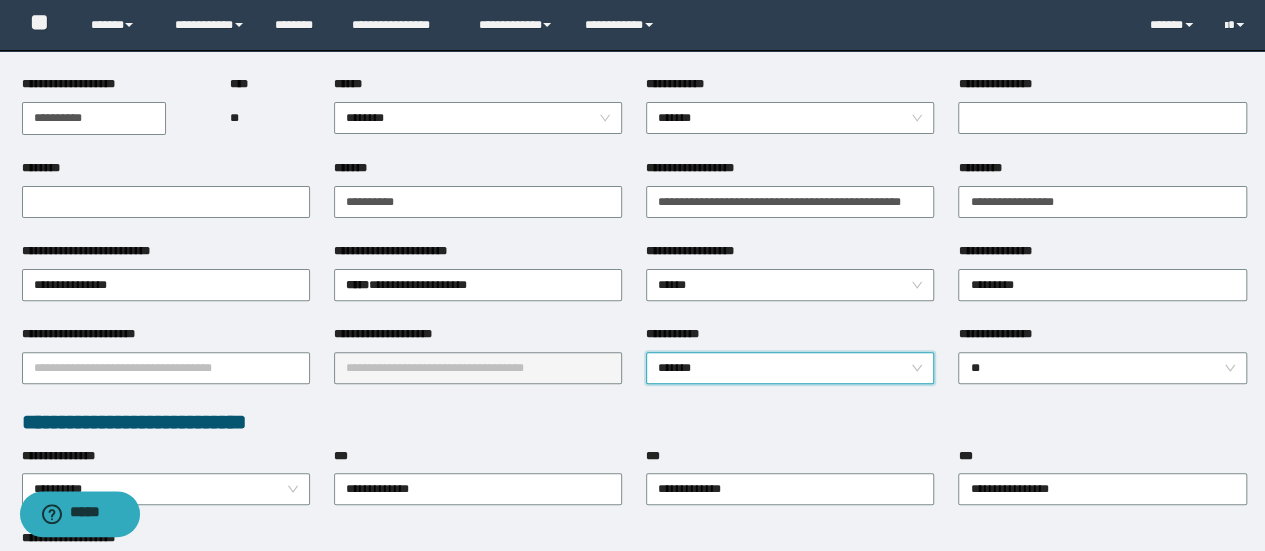 click on "**********" at bounding box center [634, 422] 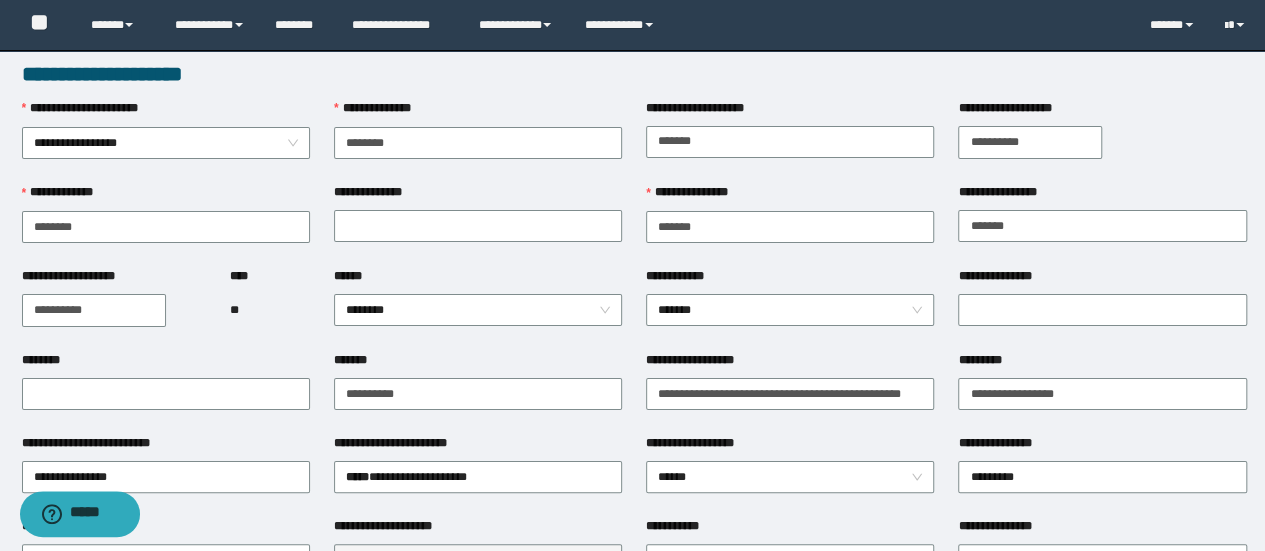 scroll, scrollTop: 0, scrollLeft: 0, axis: both 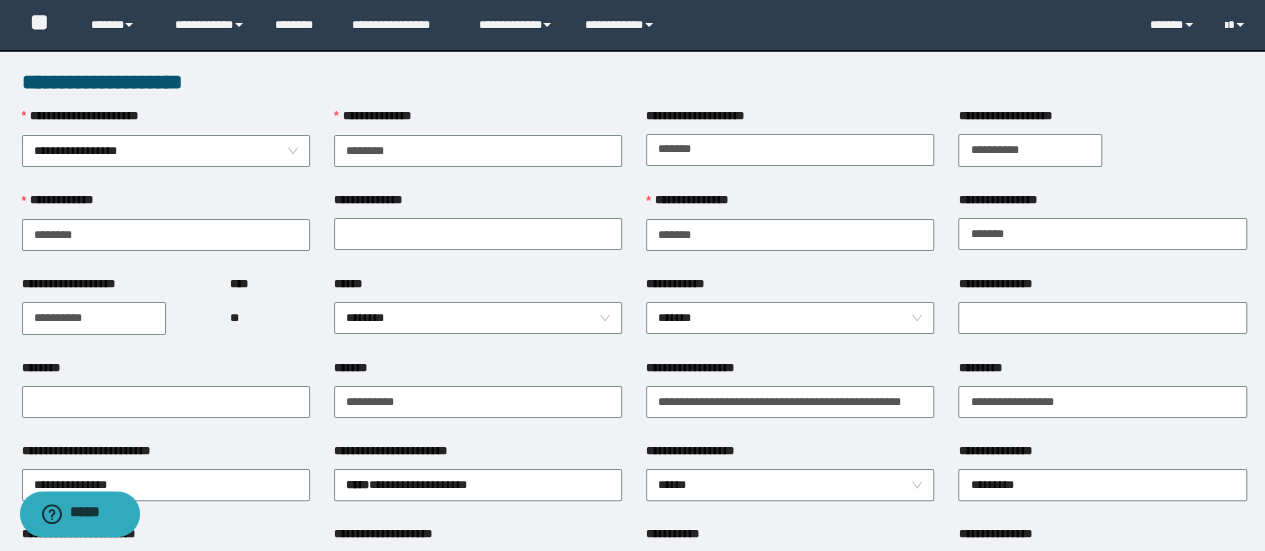 click on "**********" at bounding box center (1102, 317) 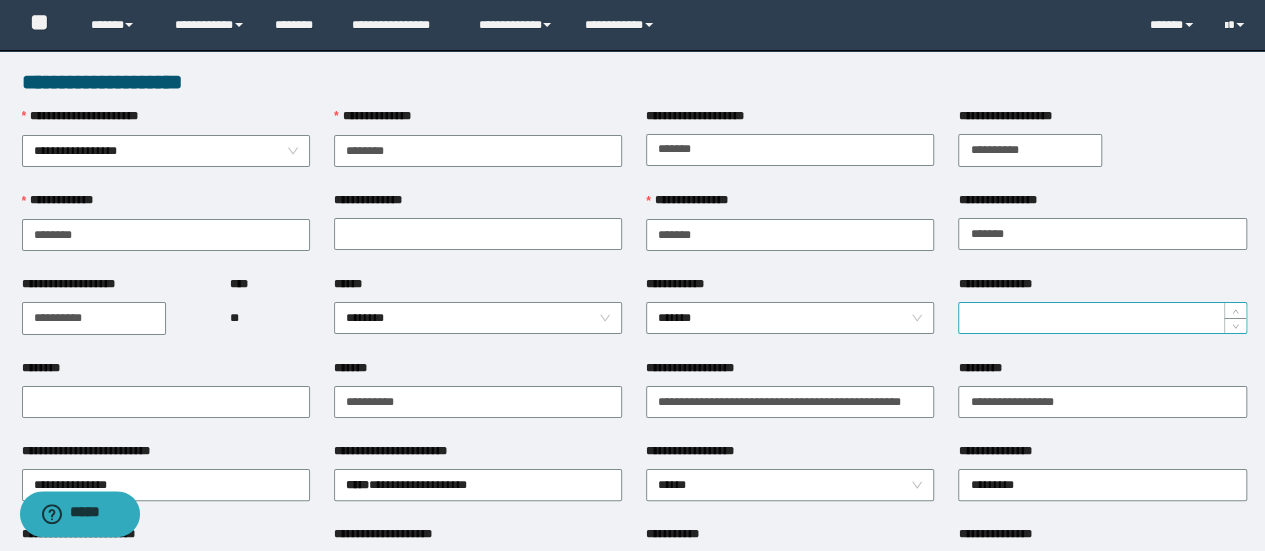 click on "**********" at bounding box center (1102, 318) 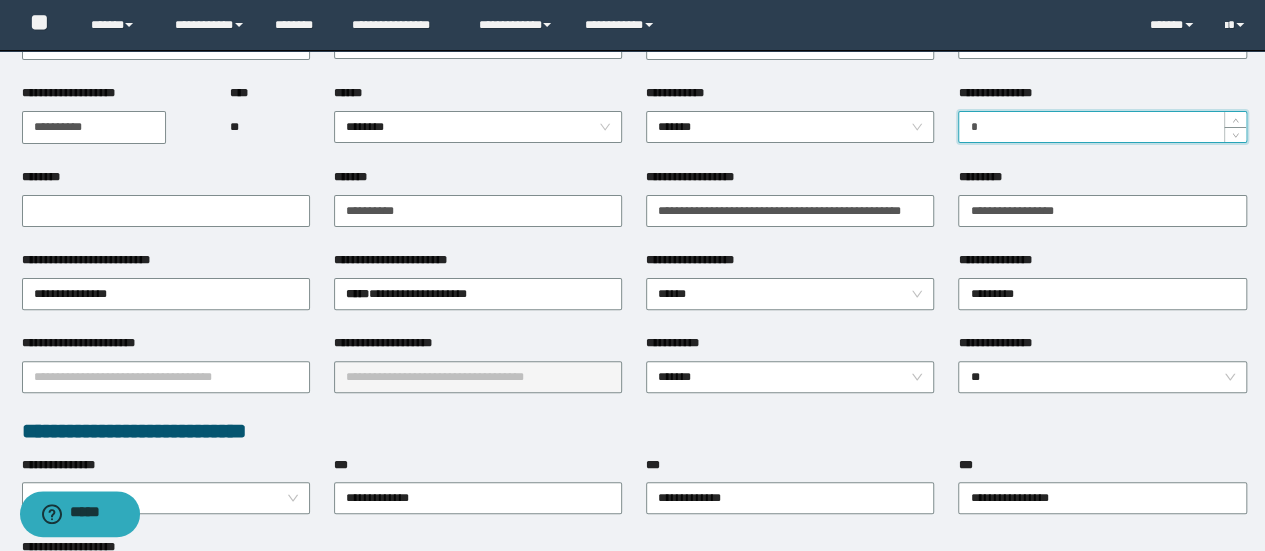 scroll, scrollTop: 200, scrollLeft: 0, axis: vertical 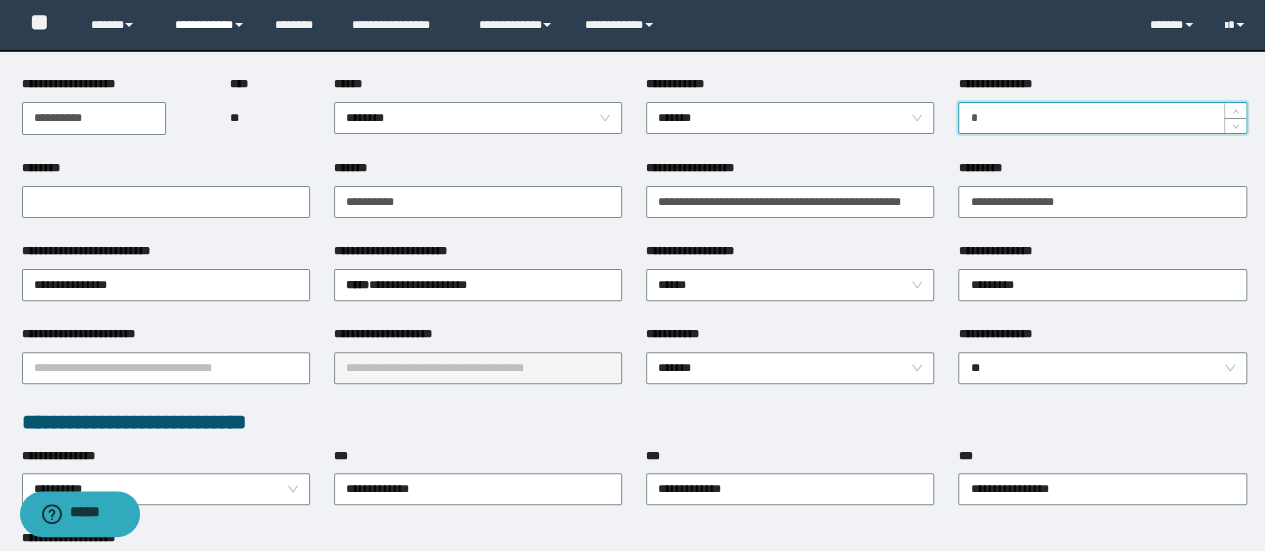 type on "*" 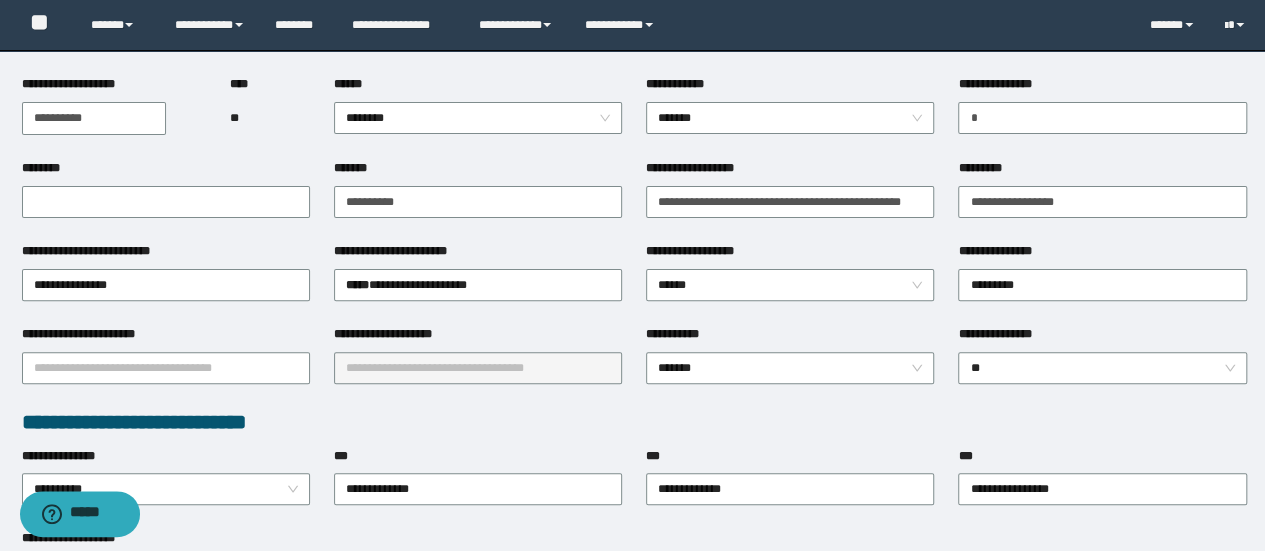 click on "**********" at bounding box center (634, 422) 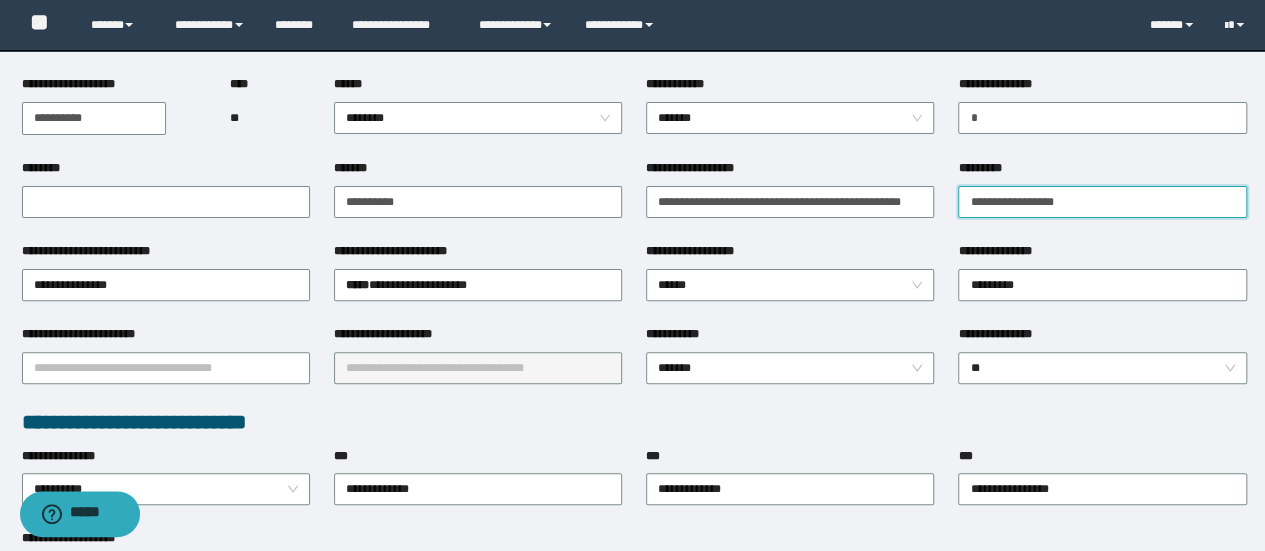 drag, startPoint x: 1034, startPoint y: 198, endPoint x: 886, endPoint y: 229, distance: 151.21178 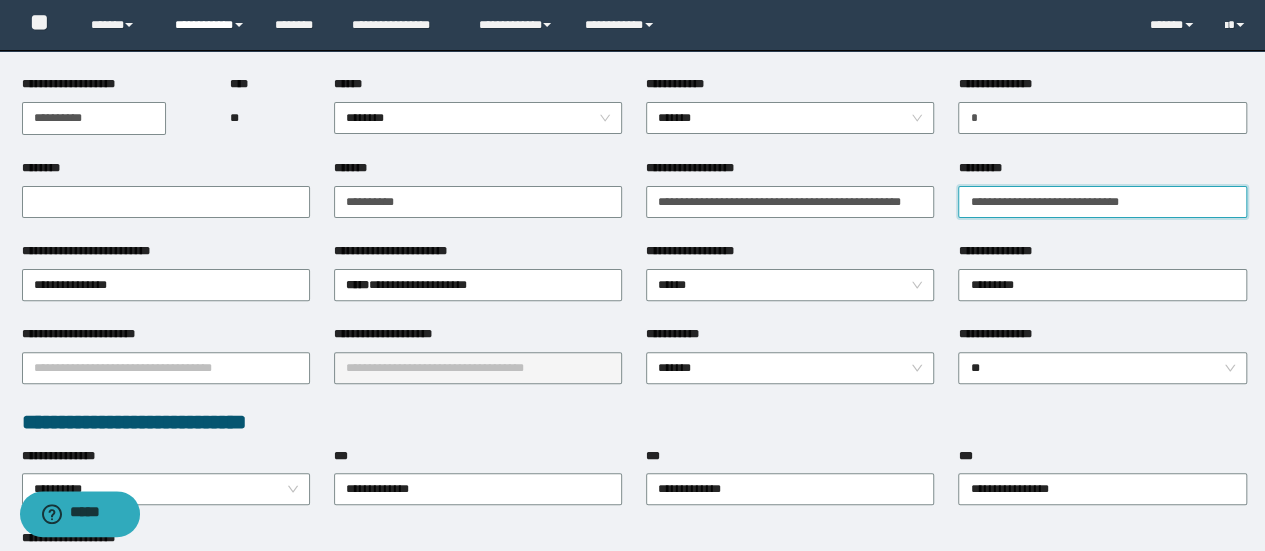 type on "**********" 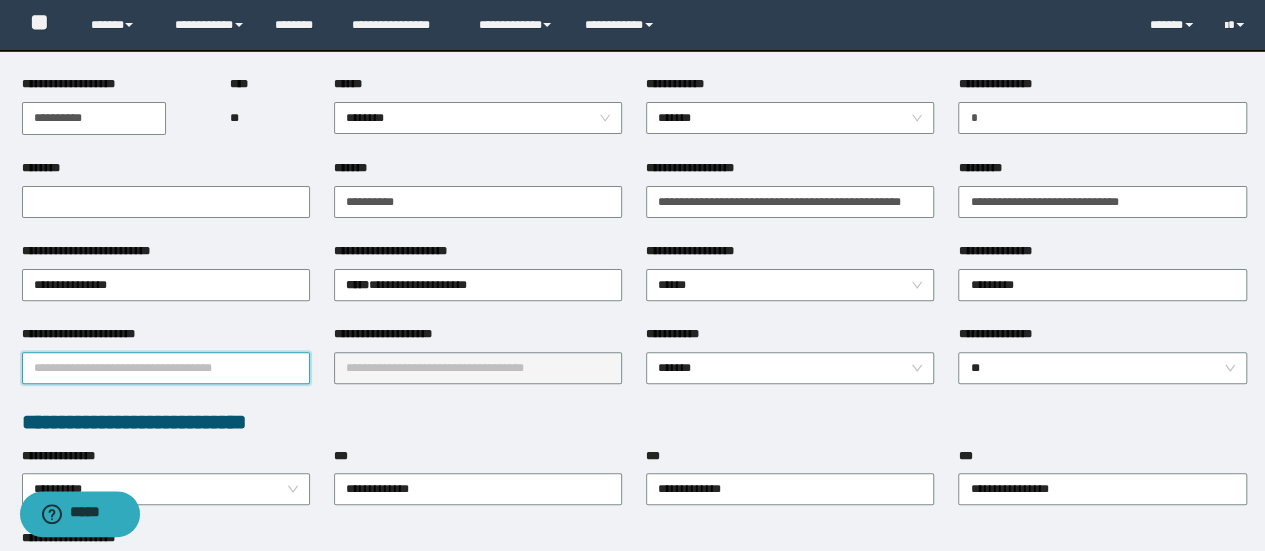click on "**********" at bounding box center [166, 368] 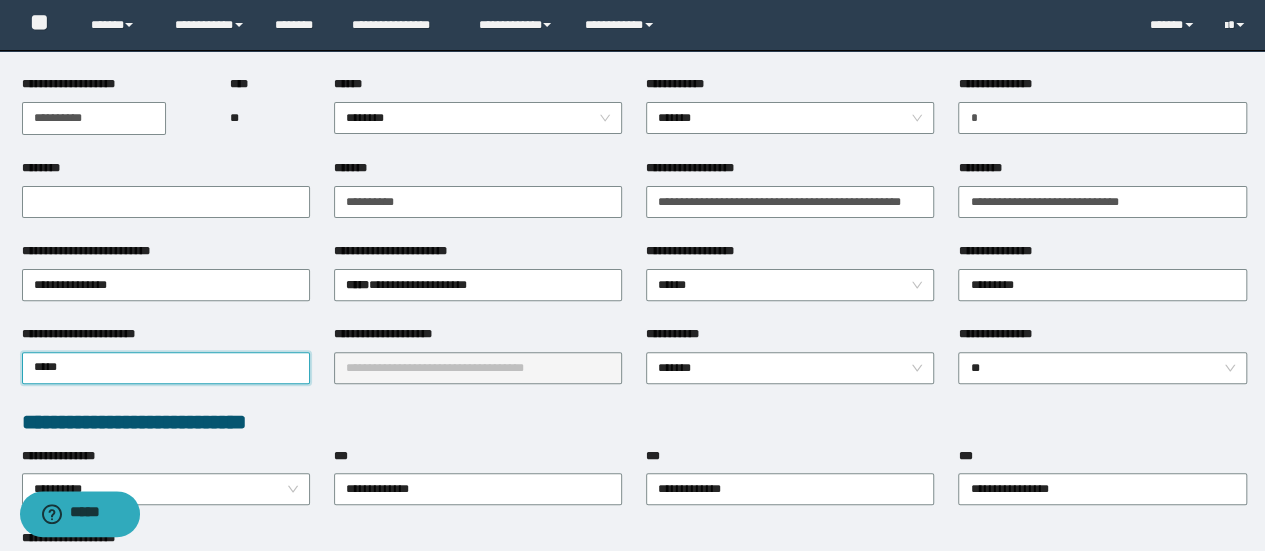 type on "*****" 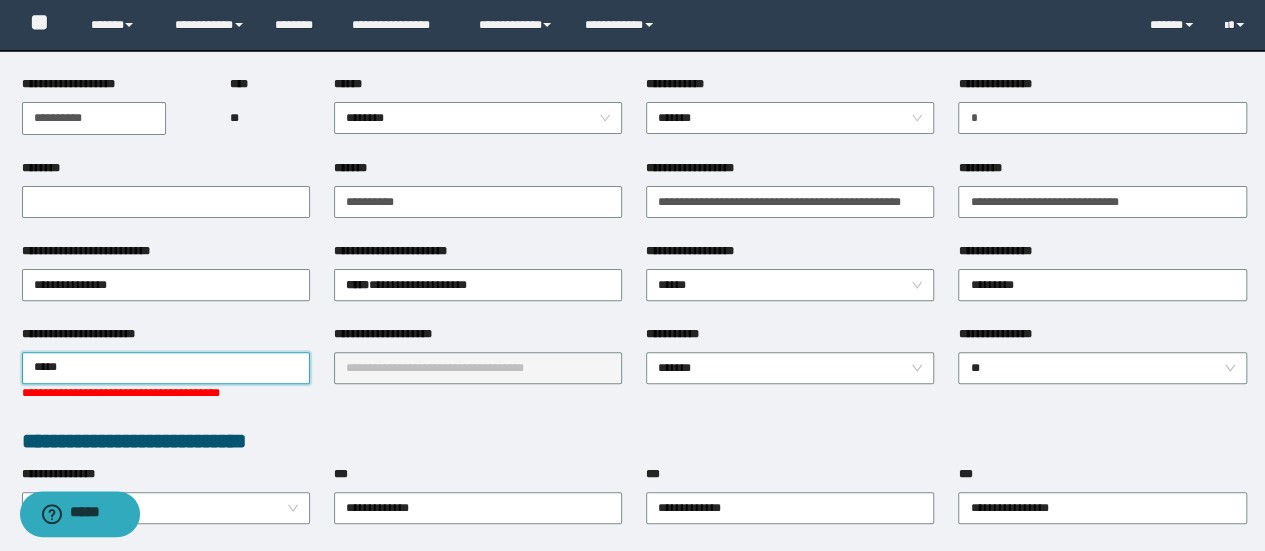 click on "**********" at bounding box center [166, 376] 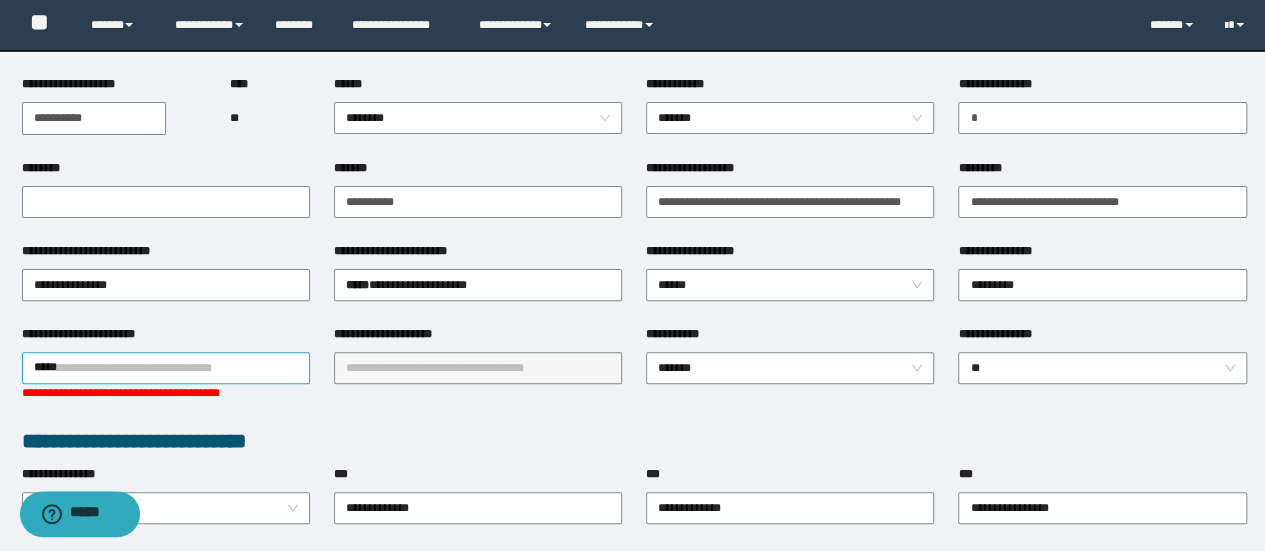 click on "*****" at bounding box center (166, 368) 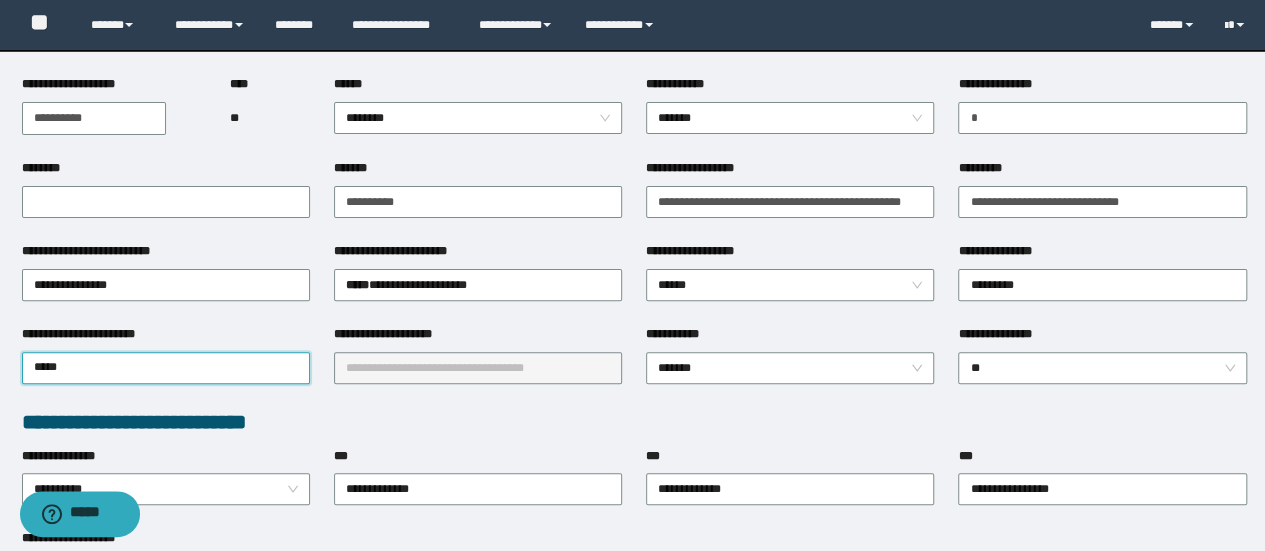type on "*****" 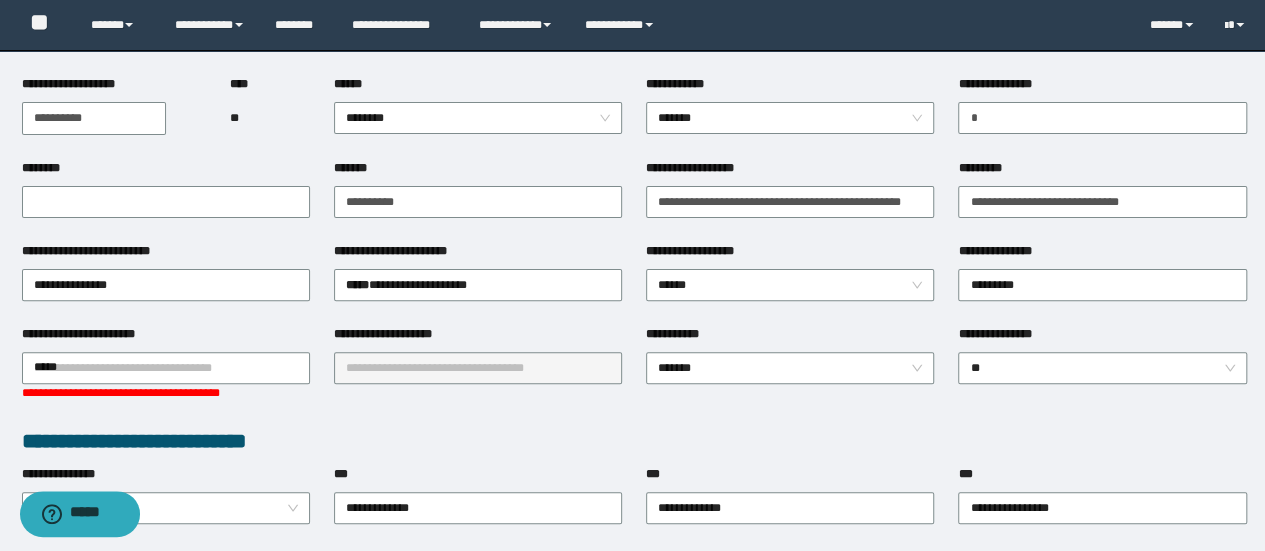 click on "**********" at bounding box center [166, 376] 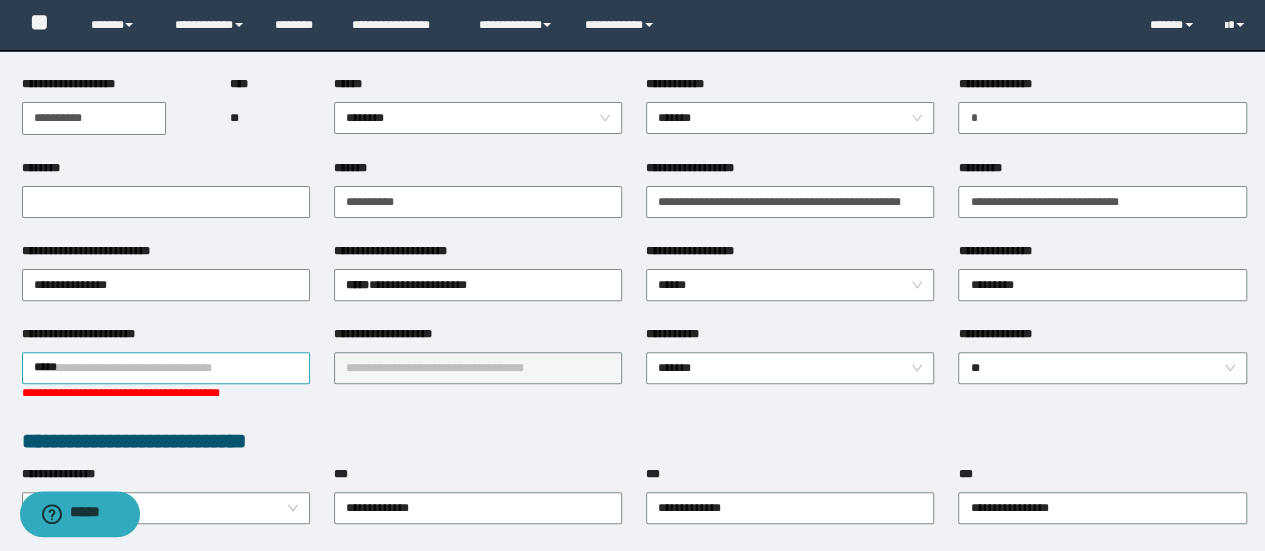 click on "*****" at bounding box center (166, 368) 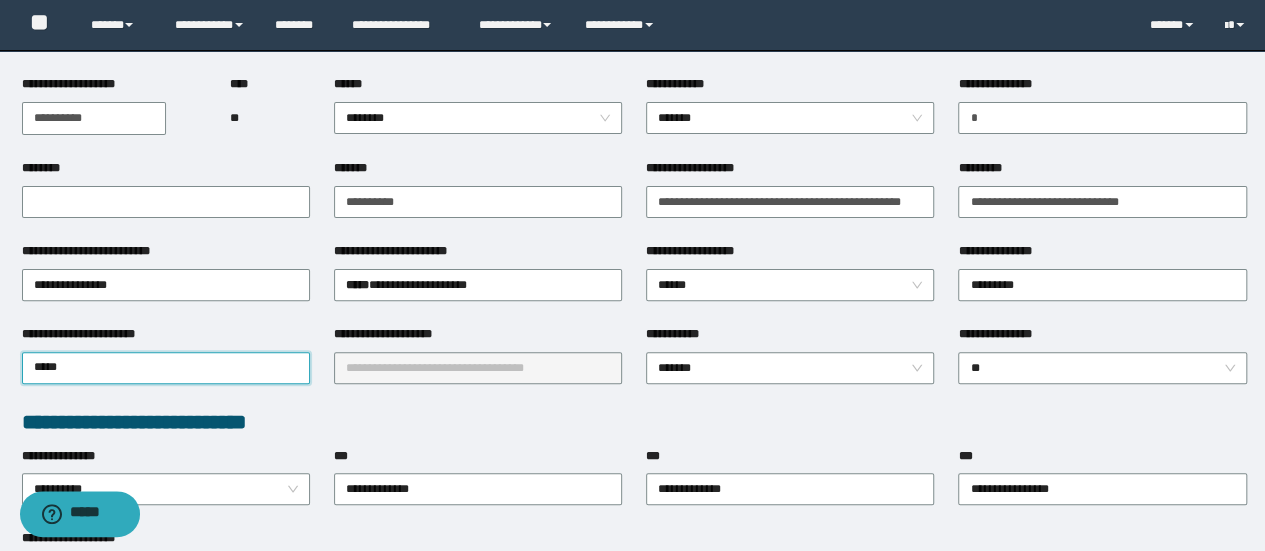type on "*****" 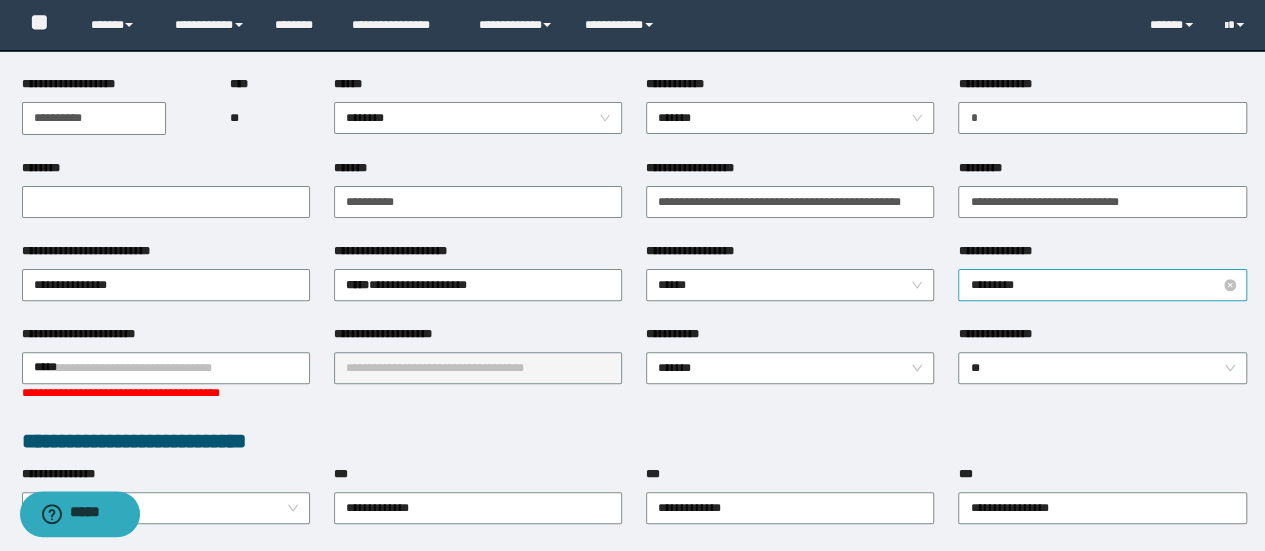 click on "*********" at bounding box center [1102, 285] 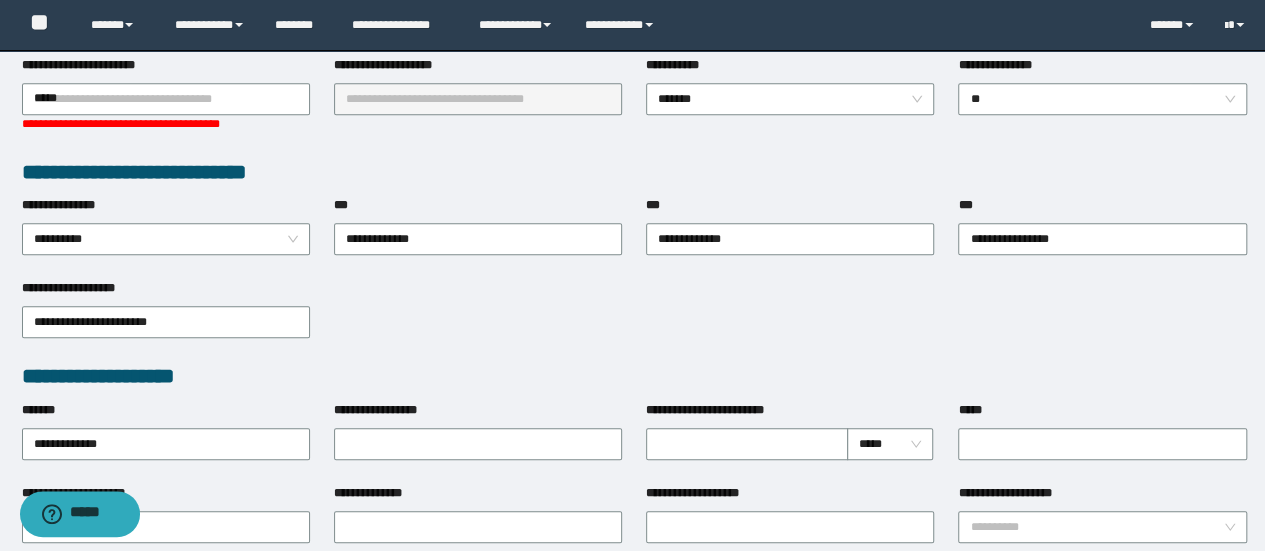 scroll, scrollTop: 500, scrollLeft: 0, axis: vertical 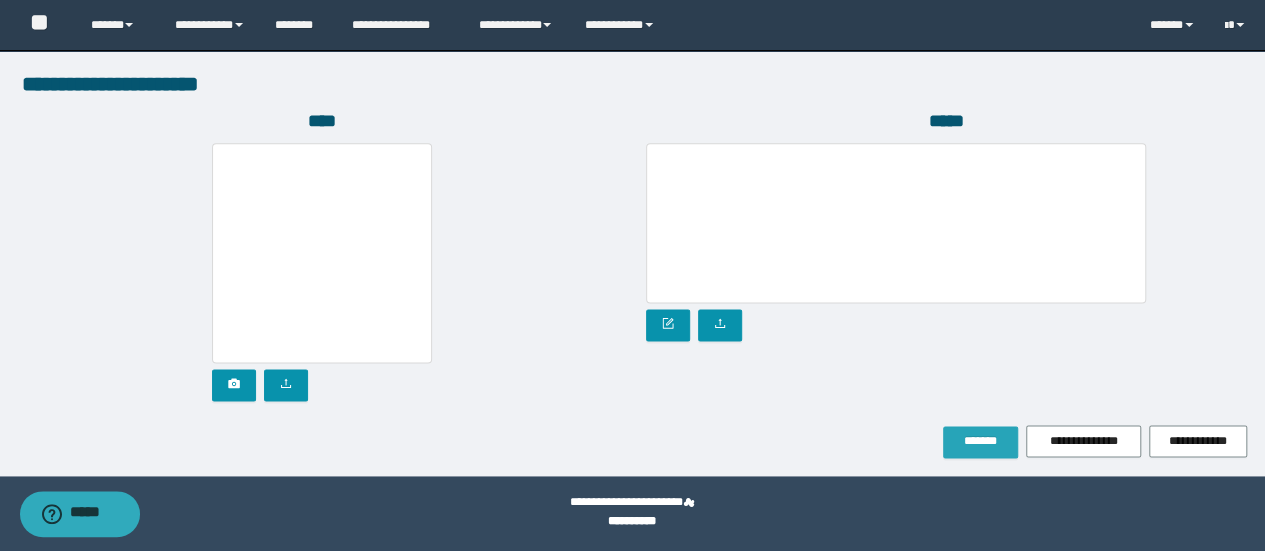 click on "*******" at bounding box center (980, 441) 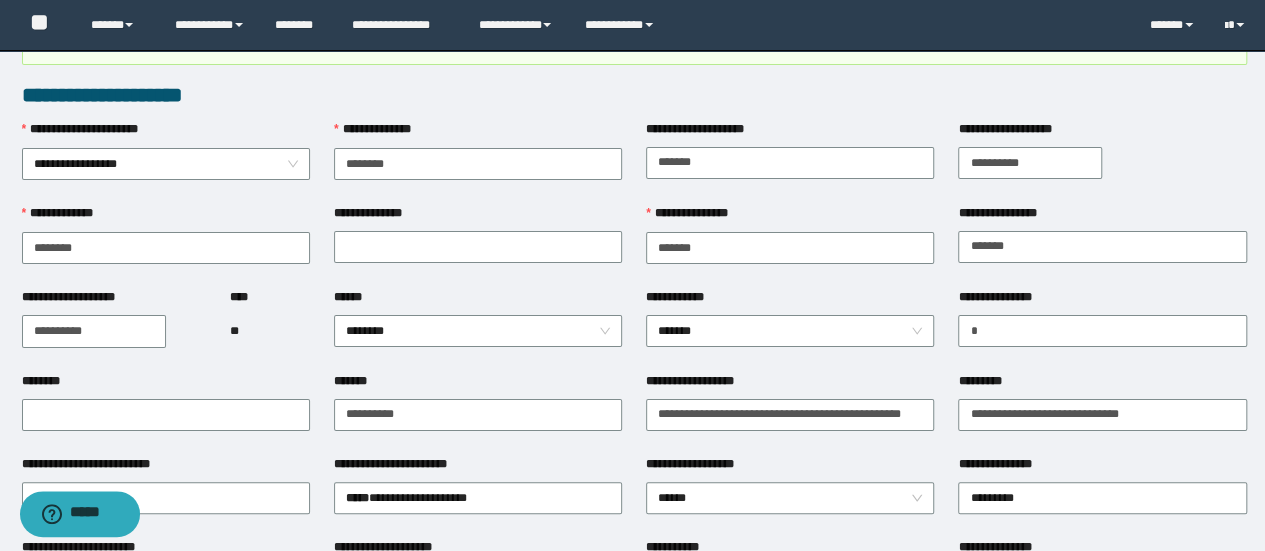 scroll, scrollTop: 0, scrollLeft: 0, axis: both 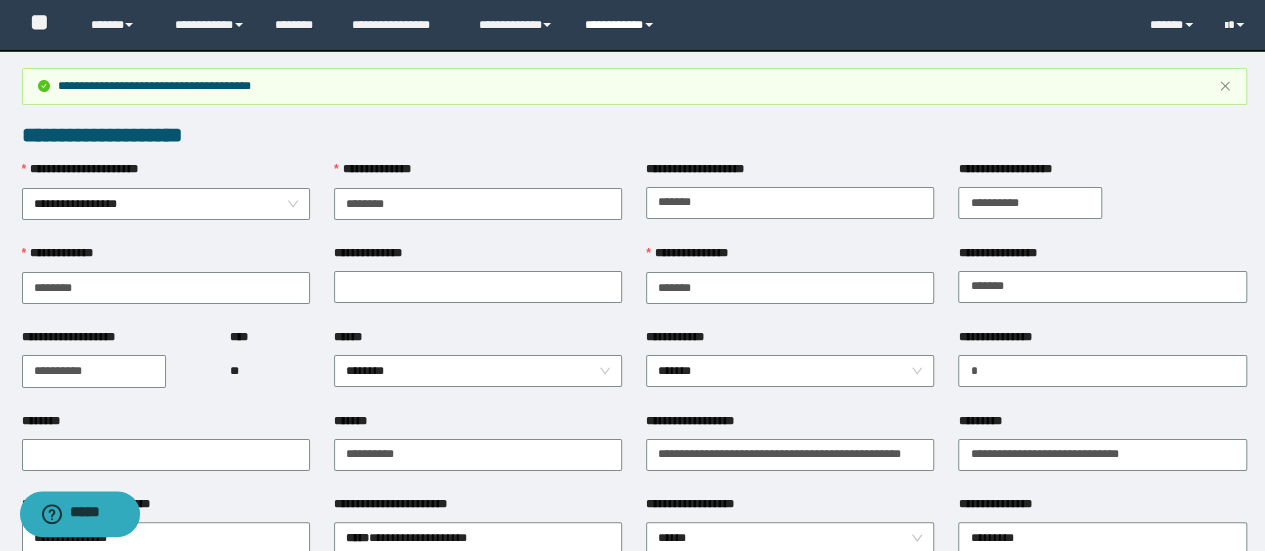 click on "**********" at bounding box center (622, 25) 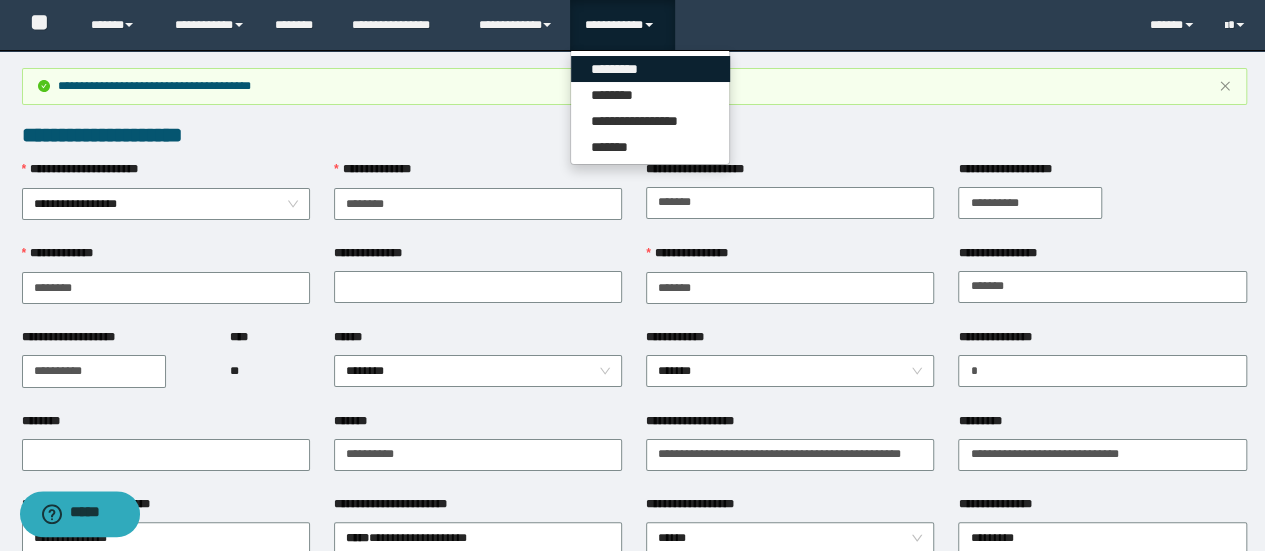 click on "*********" at bounding box center [650, 69] 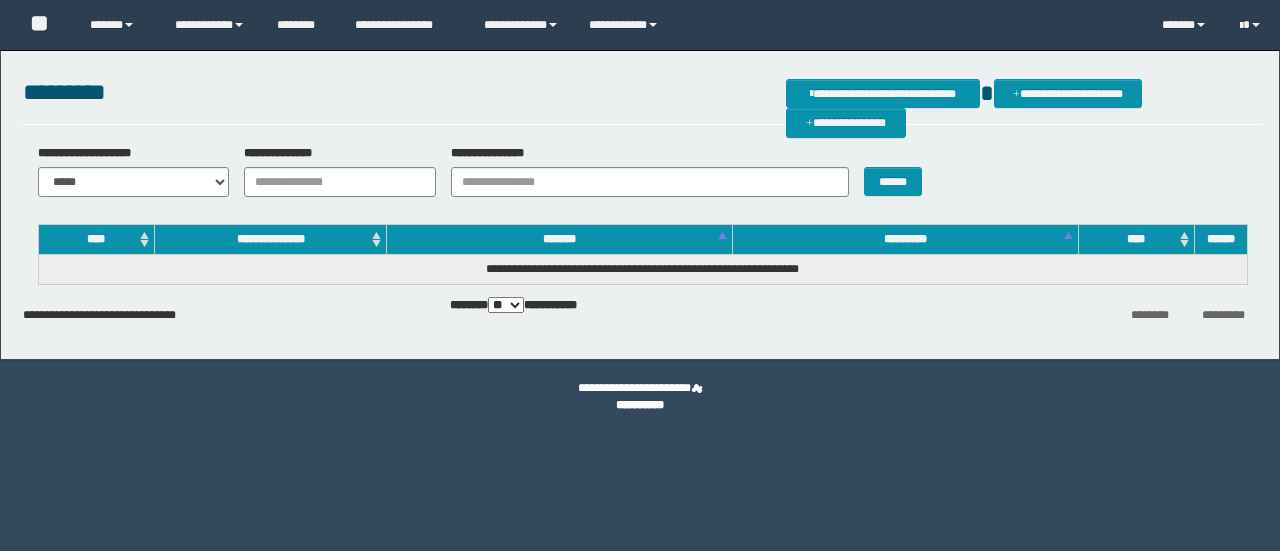 scroll, scrollTop: 0, scrollLeft: 0, axis: both 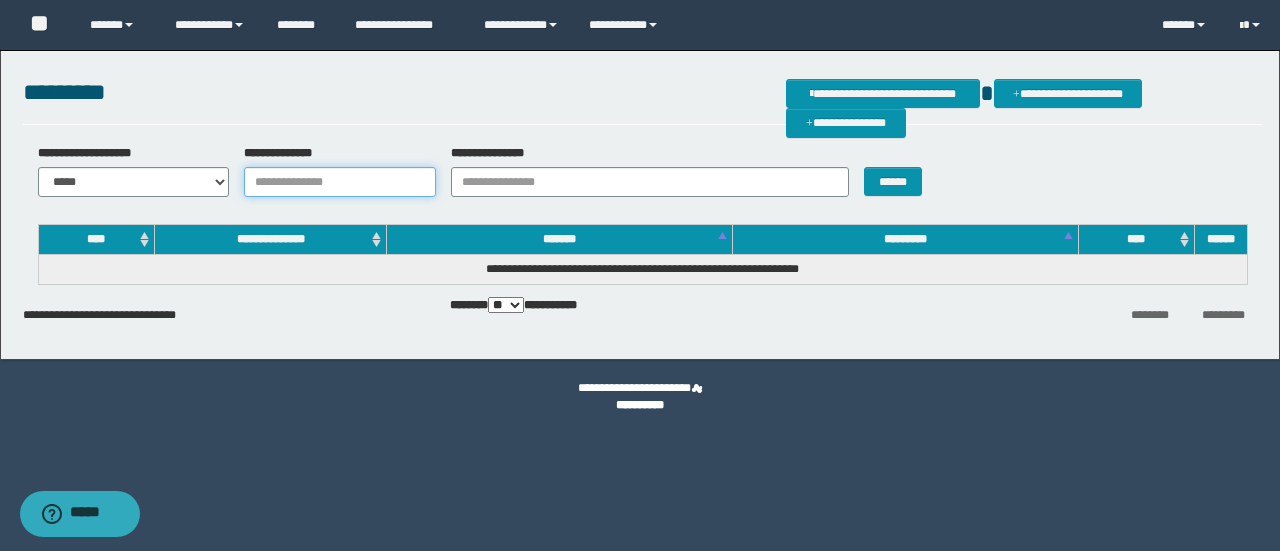 click on "**********" at bounding box center (340, 182) 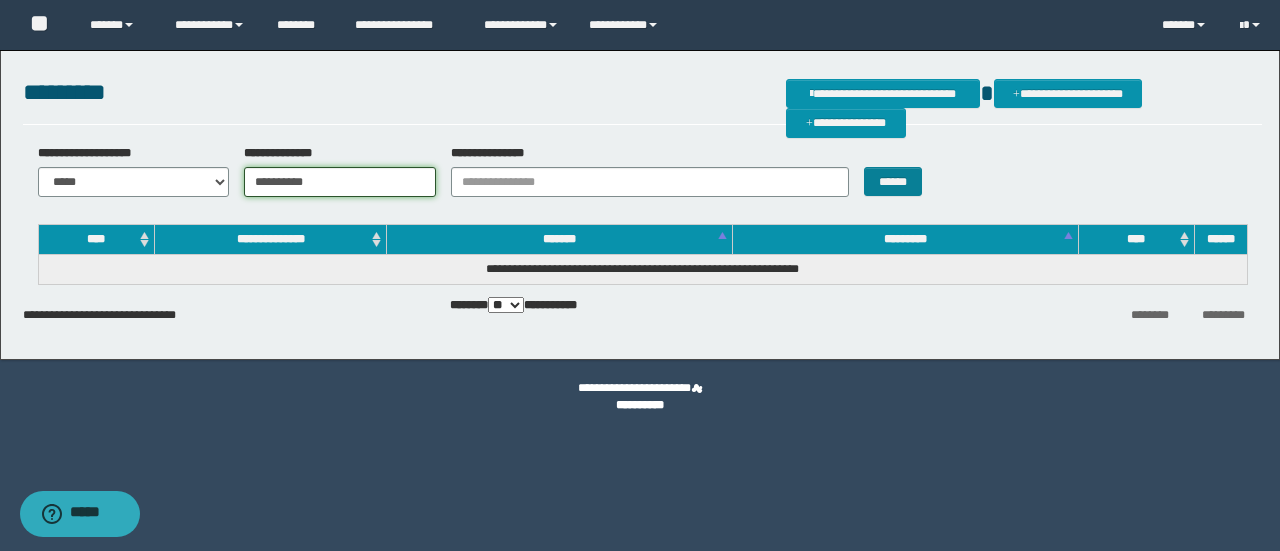 type on "**********" 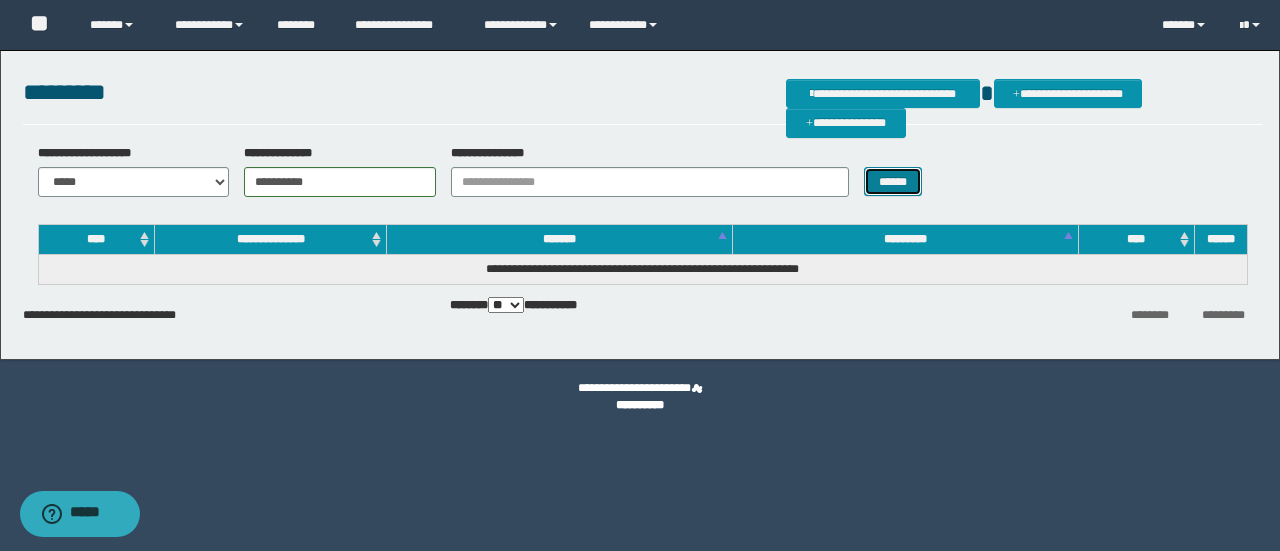 click on "******" at bounding box center [893, 181] 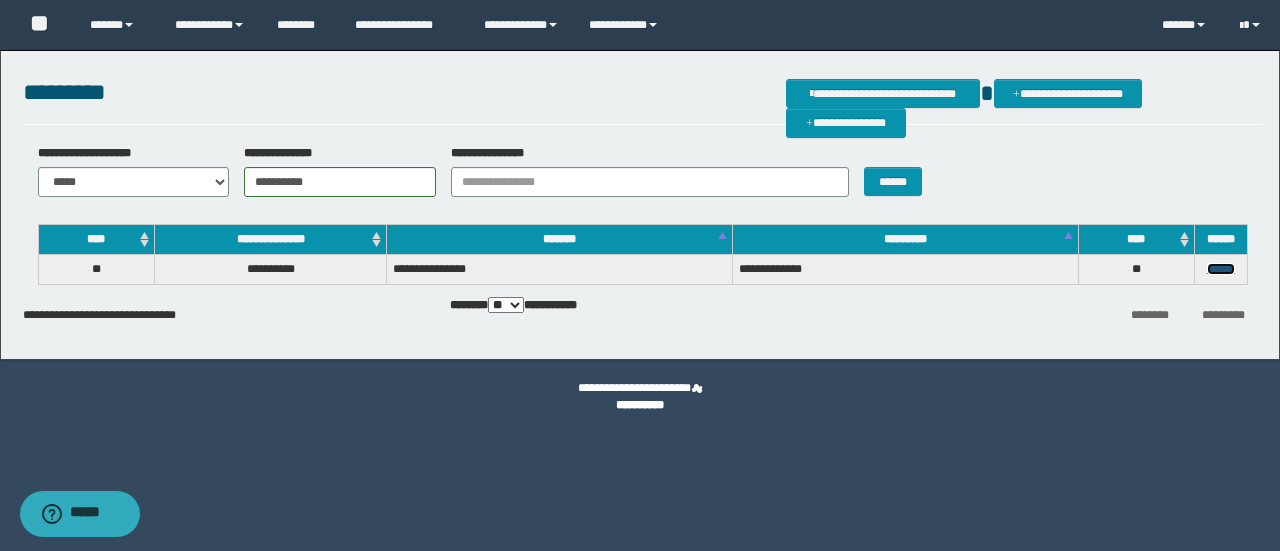 click on "******" at bounding box center (1221, 269) 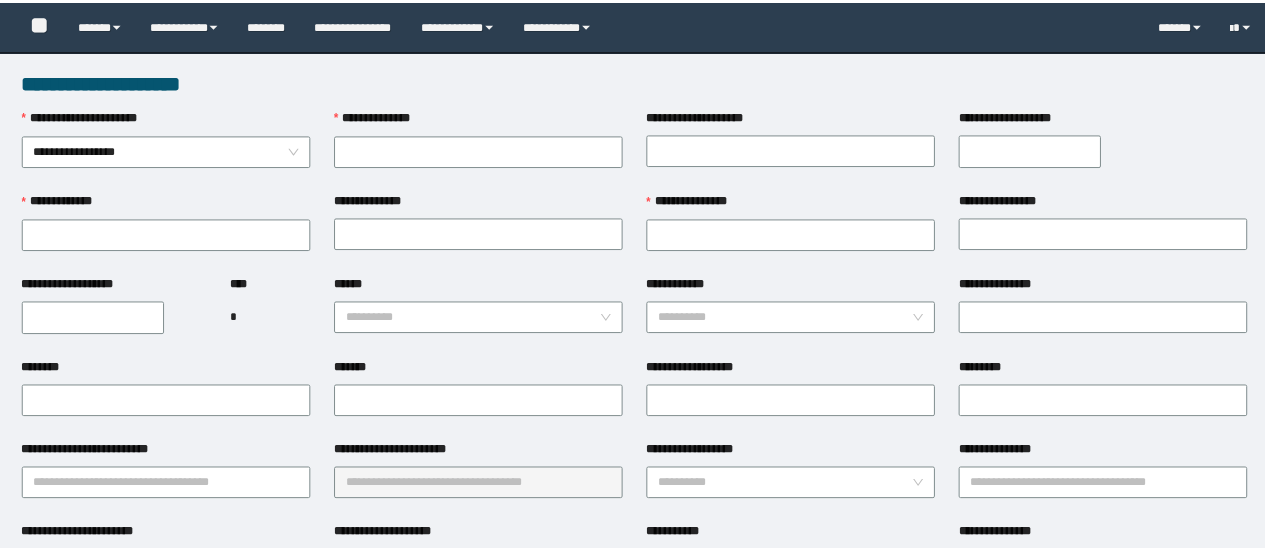 scroll, scrollTop: 0, scrollLeft: 0, axis: both 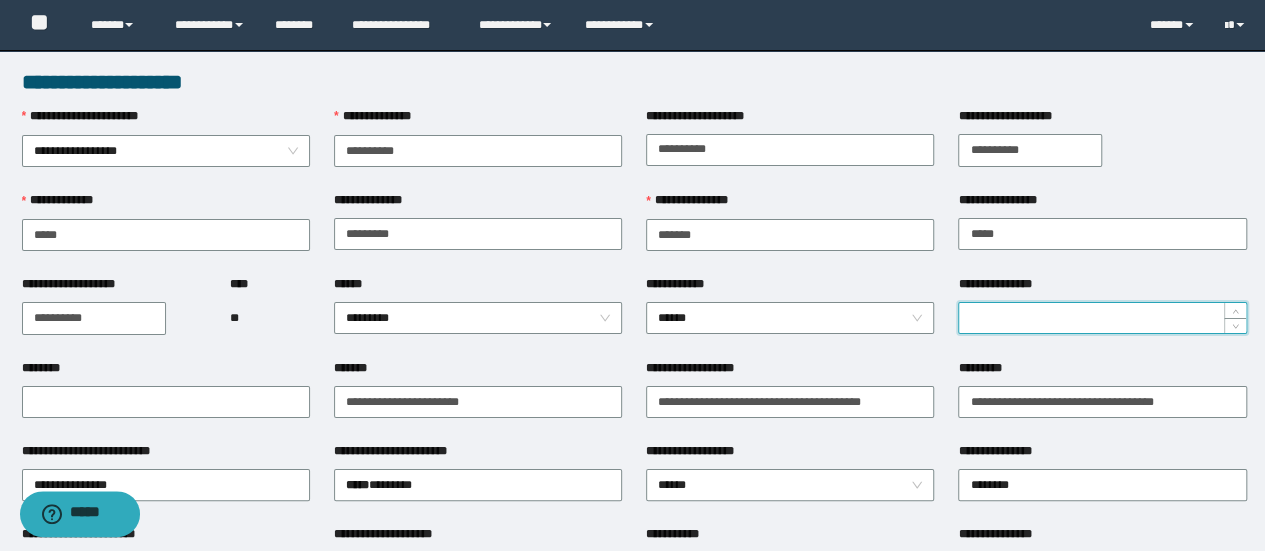 click on "**********" at bounding box center [1102, 318] 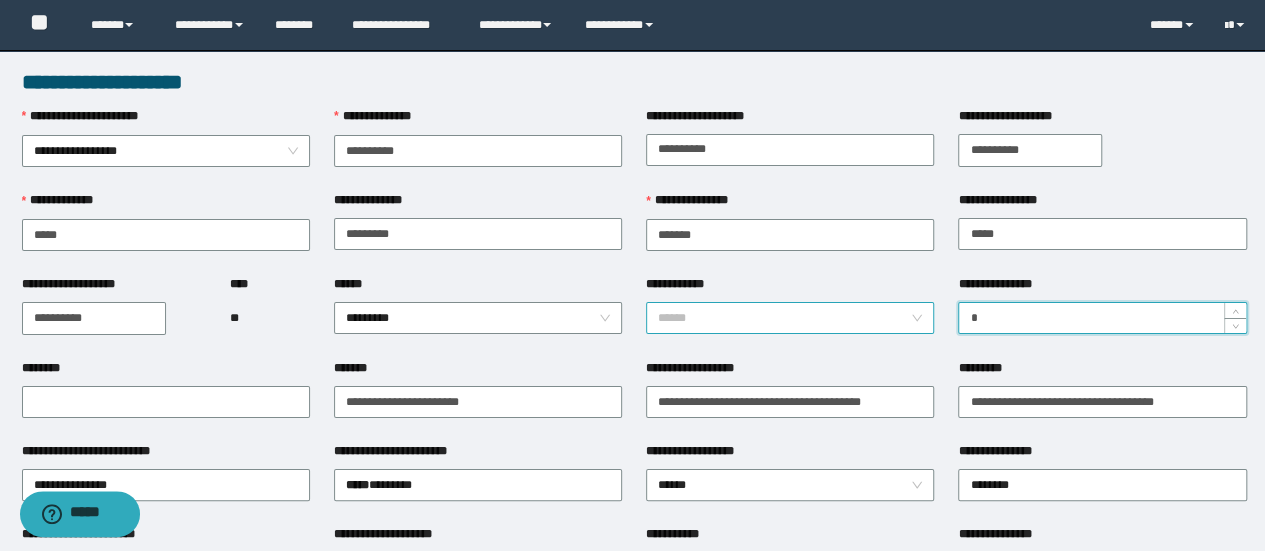 click on "******" at bounding box center [790, 318] 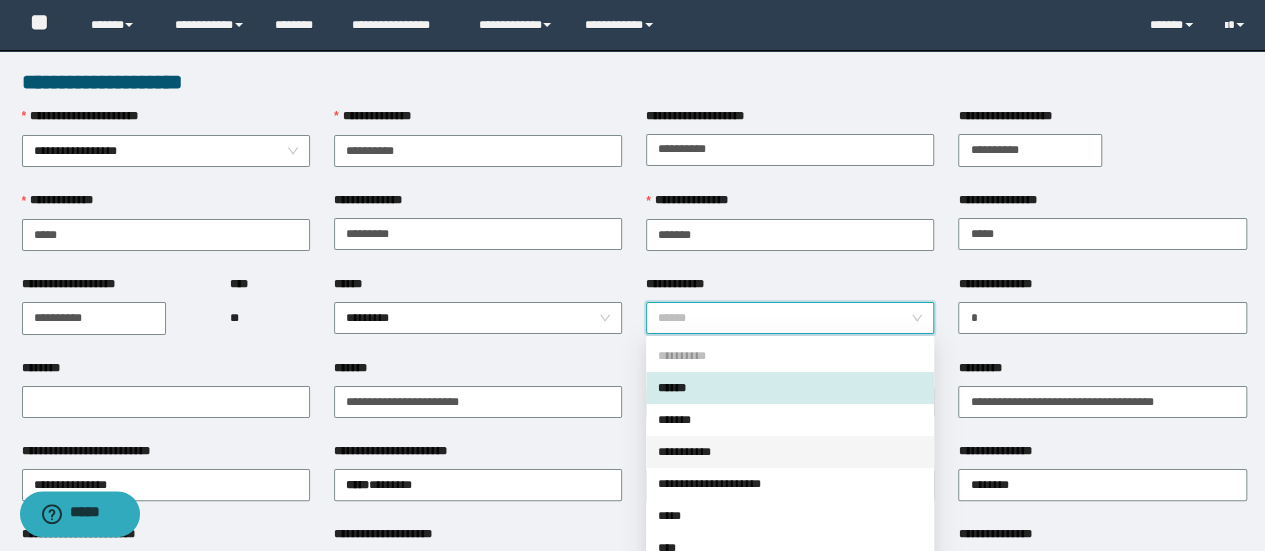 click on "*******" at bounding box center [790, 420] 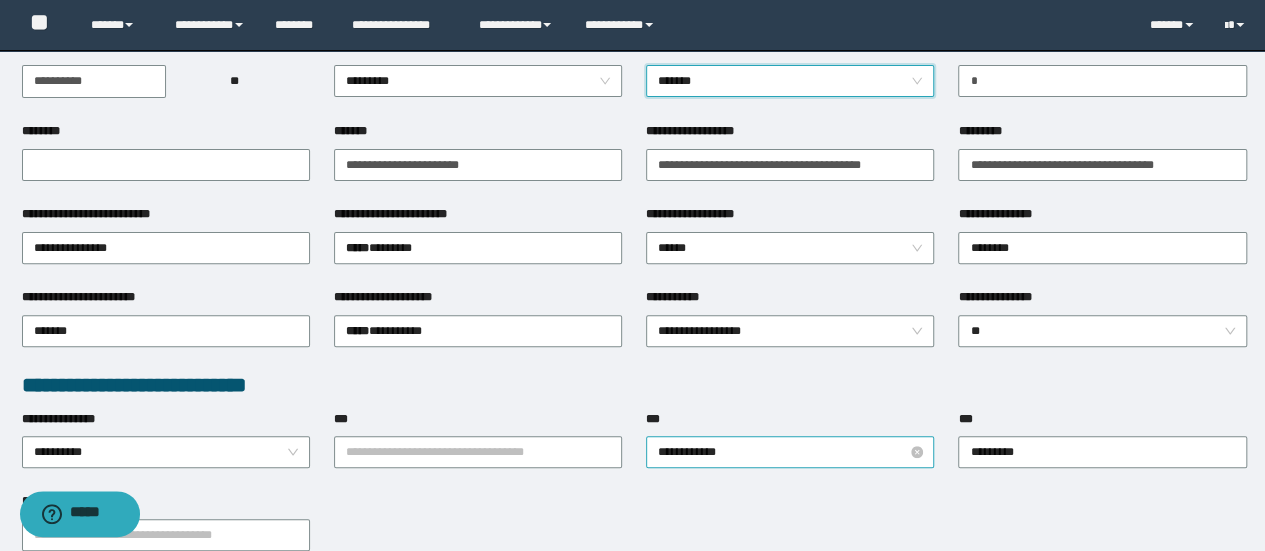 scroll, scrollTop: 300, scrollLeft: 0, axis: vertical 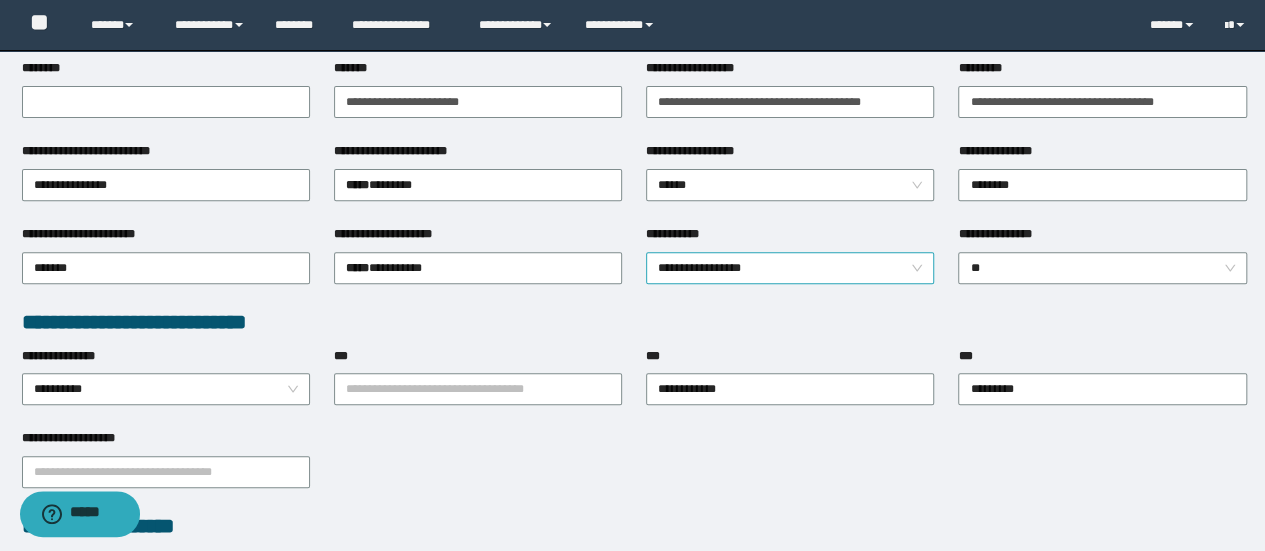 click on "**********" at bounding box center (790, 268) 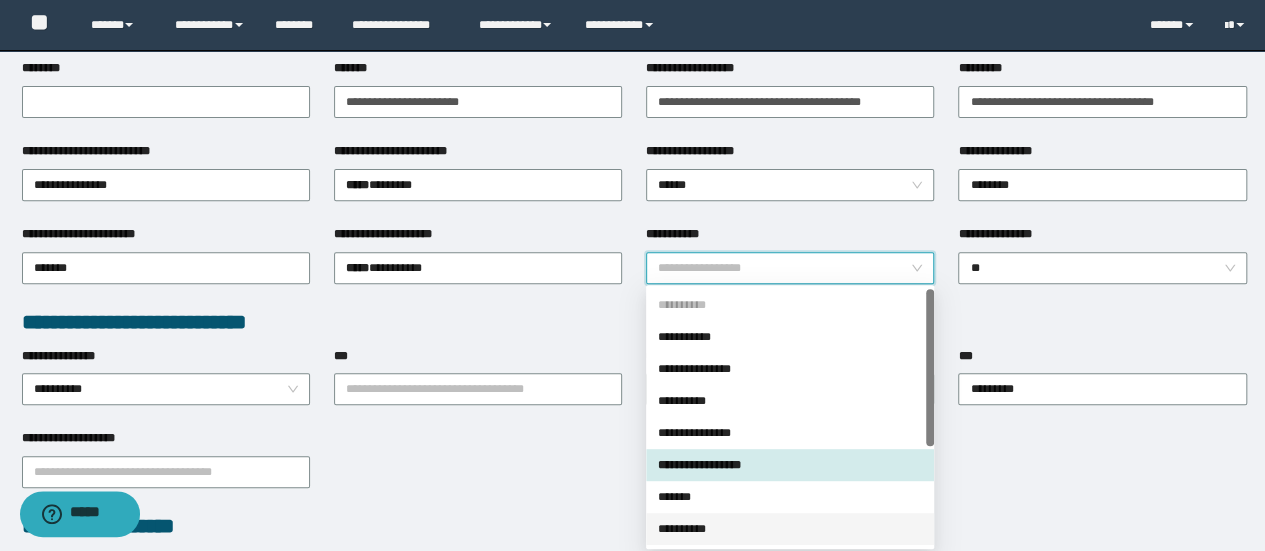 click on "**********" at bounding box center (790, 529) 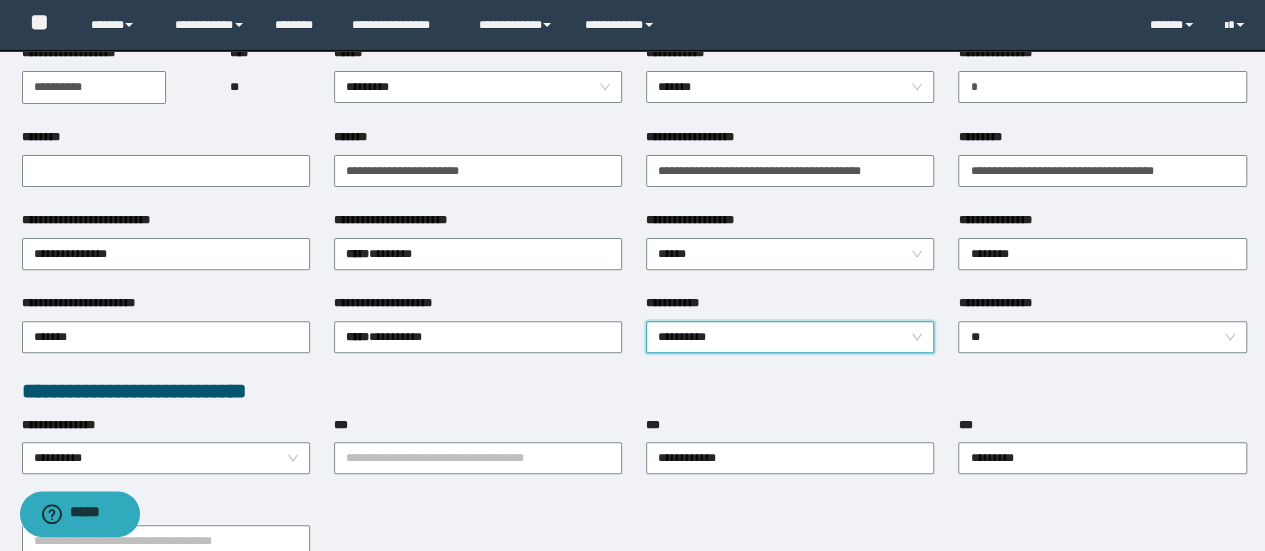 scroll, scrollTop: 200, scrollLeft: 0, axis: vertical 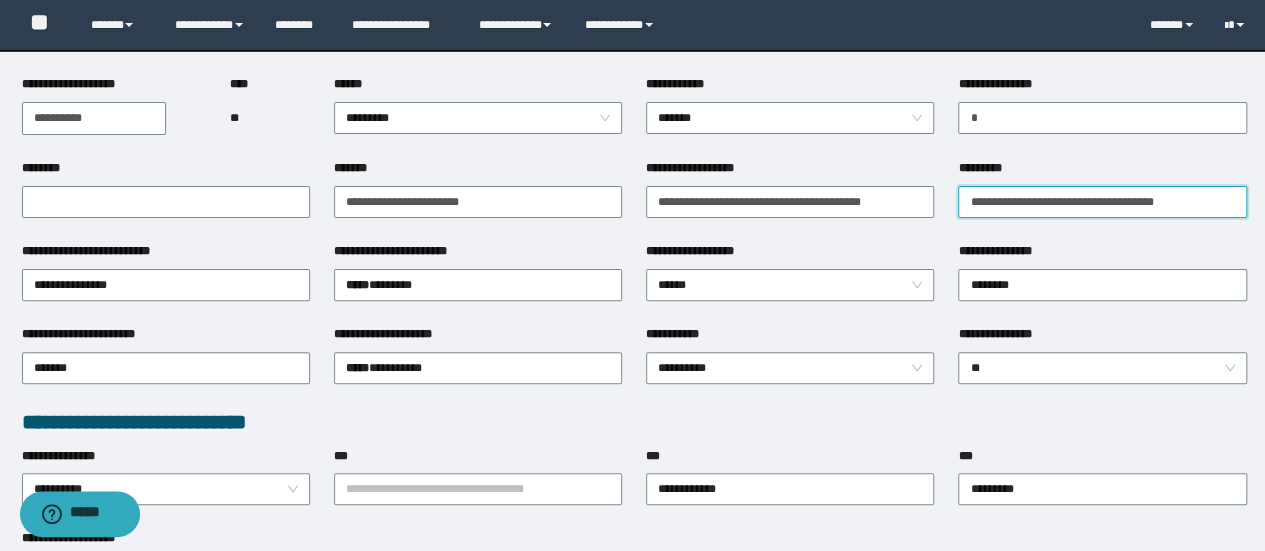 drag, startPoint x: 958, startPoint y: 197, endPoint x: 1279, endPoint y: 202, distance: 321.03894 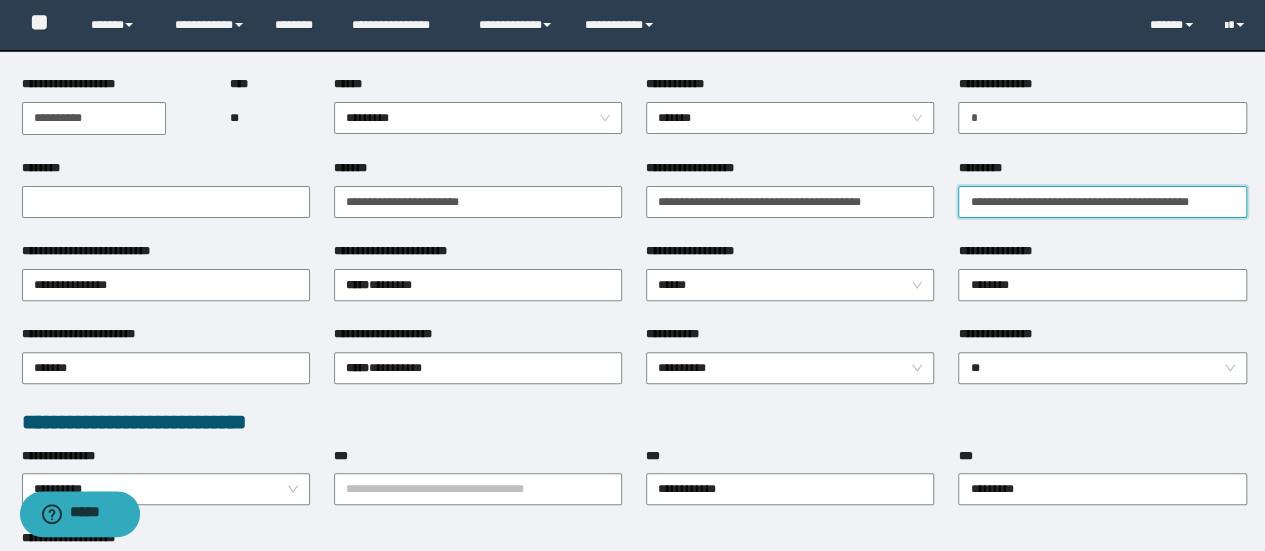 click on "**********" at bounding box center [1102, 202] 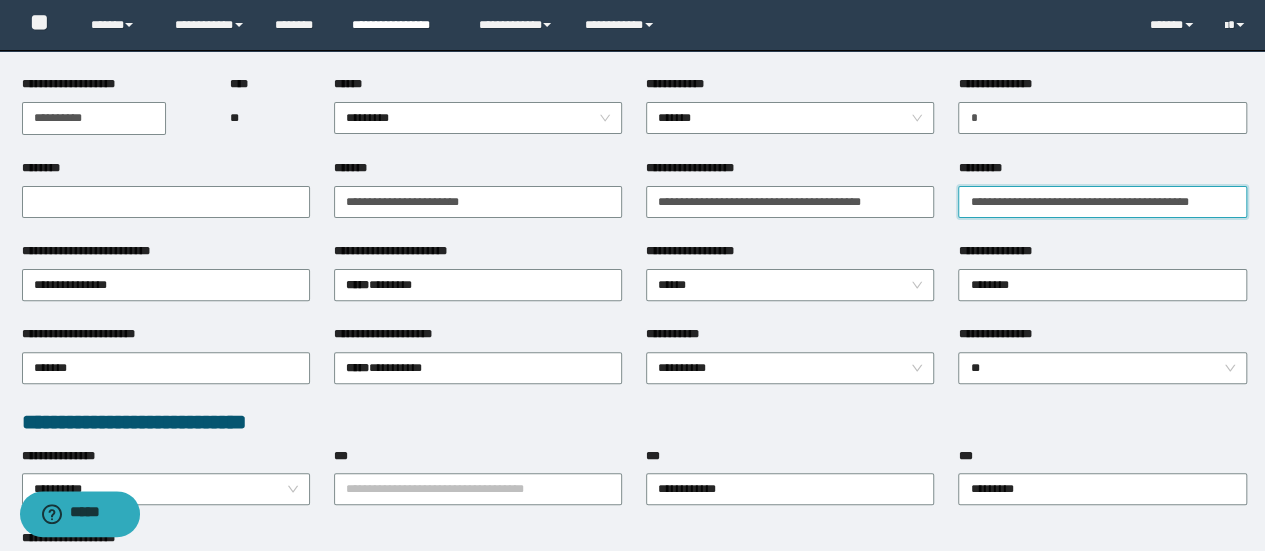 type on "**********" 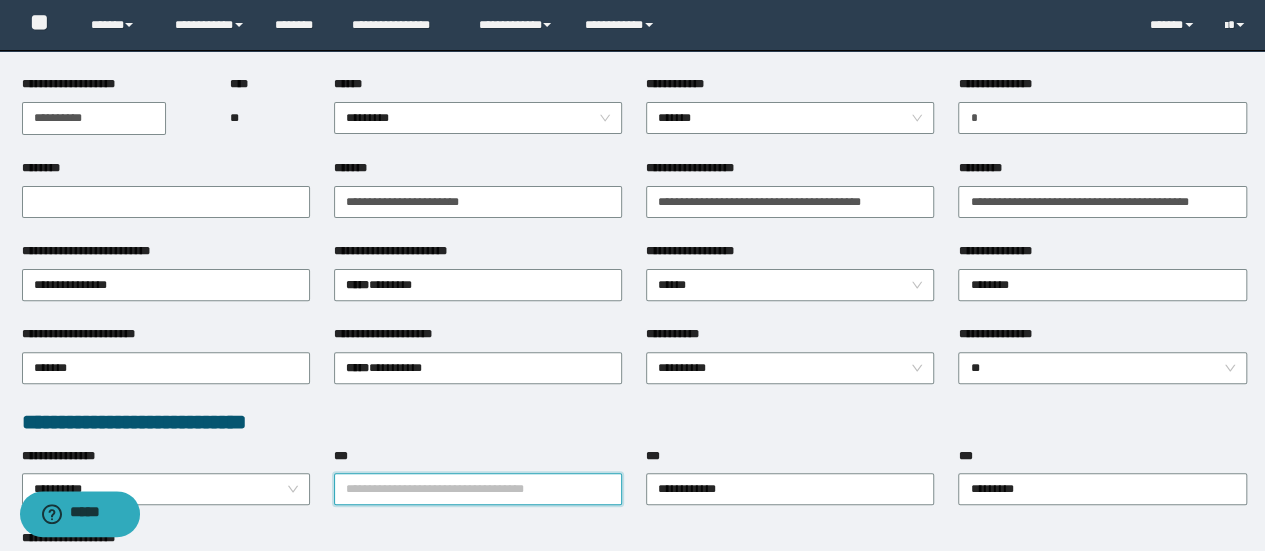 click on "***" at bounding box center [478, 489] 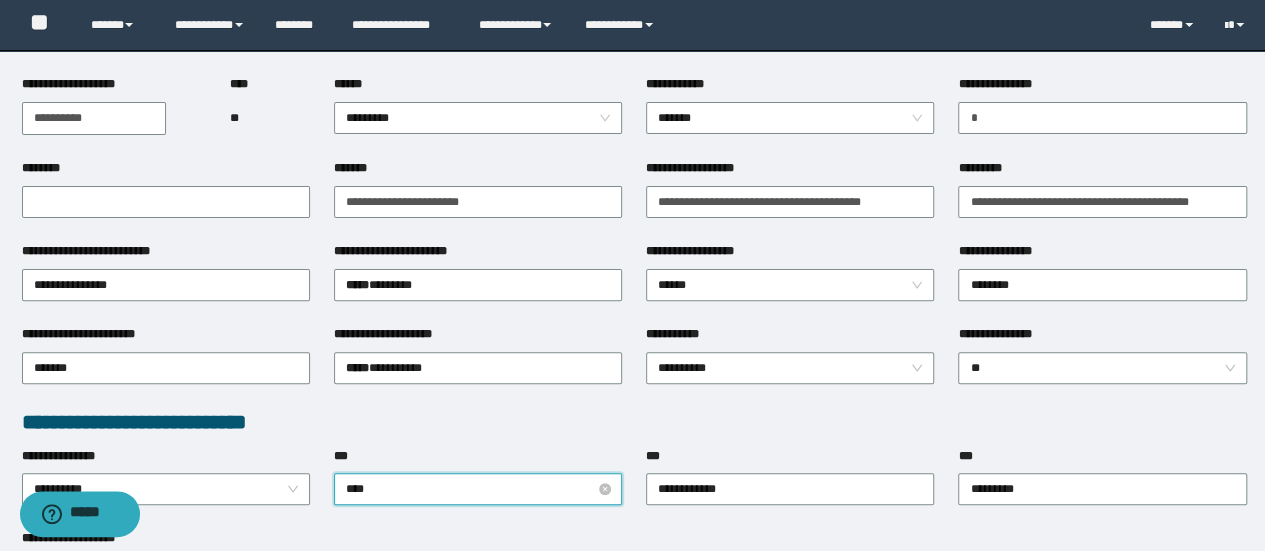 type on "*****" 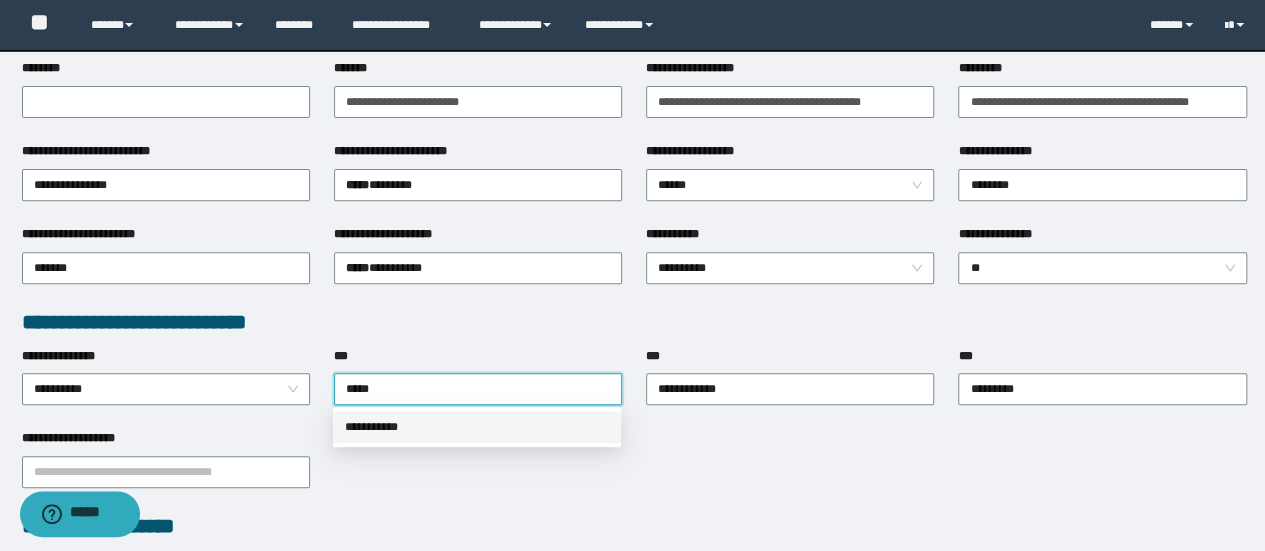 click on "**********" at bounding box center (477, 427) 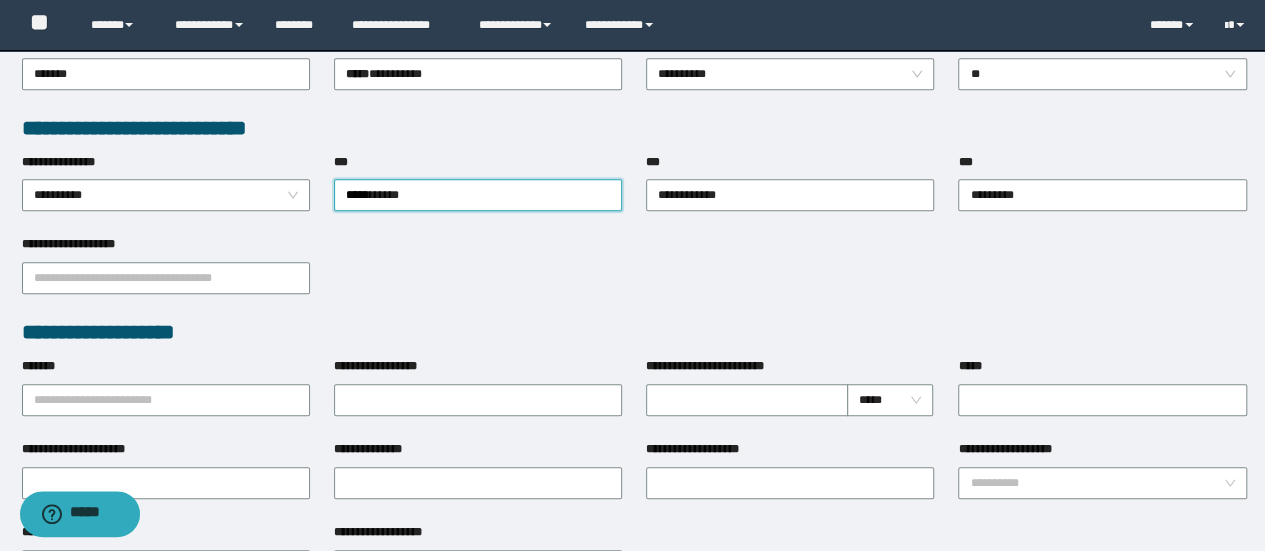 scroll, scrollTop: 500, scrollLeft: 0, axis: vertical 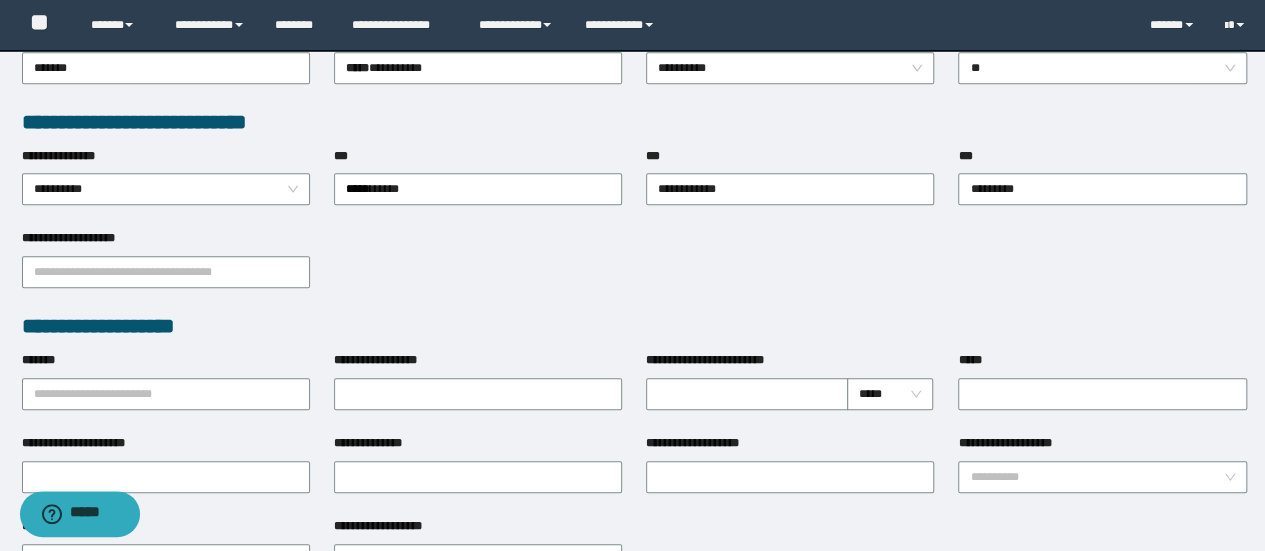 type 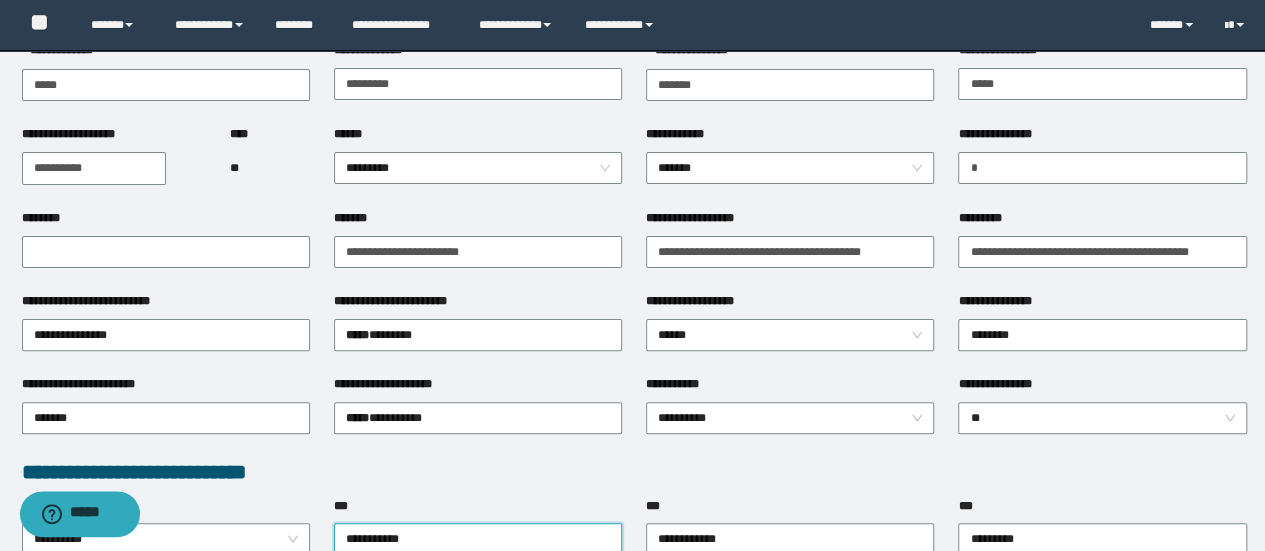 scroll, scrollTop: 0, scrollLeft: 0, axis: both 